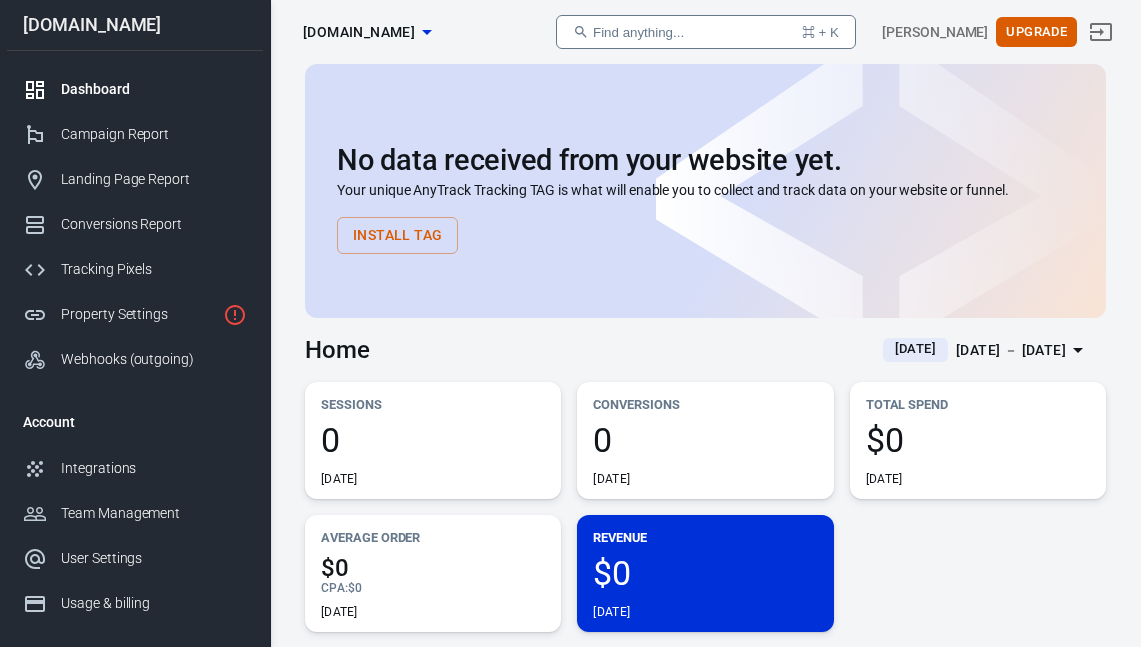 scroll, scrollTop: 0, scrollLeft: 0, axis: both 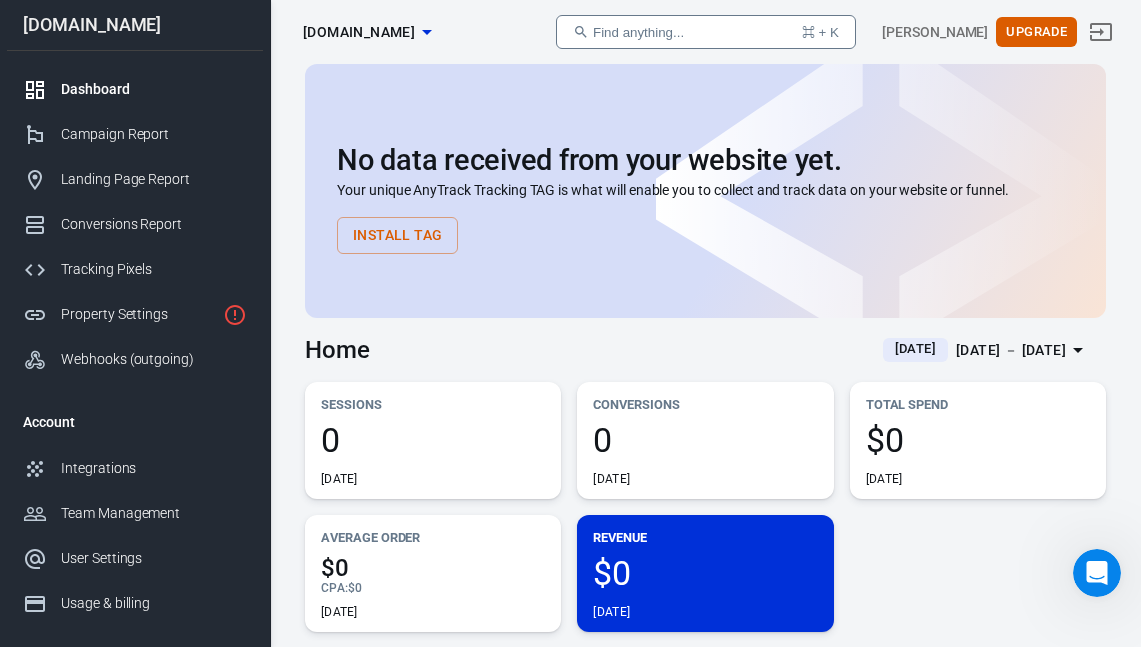 click 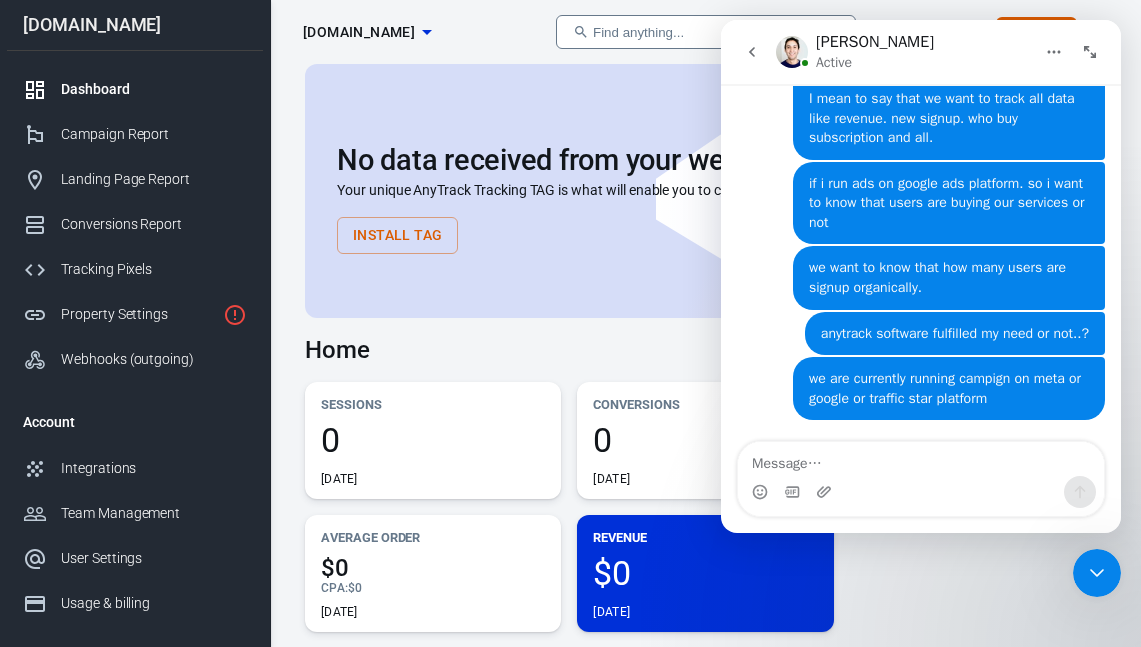 scroll, scrollTop: 875, scrollLeft: 0, axis: vertical 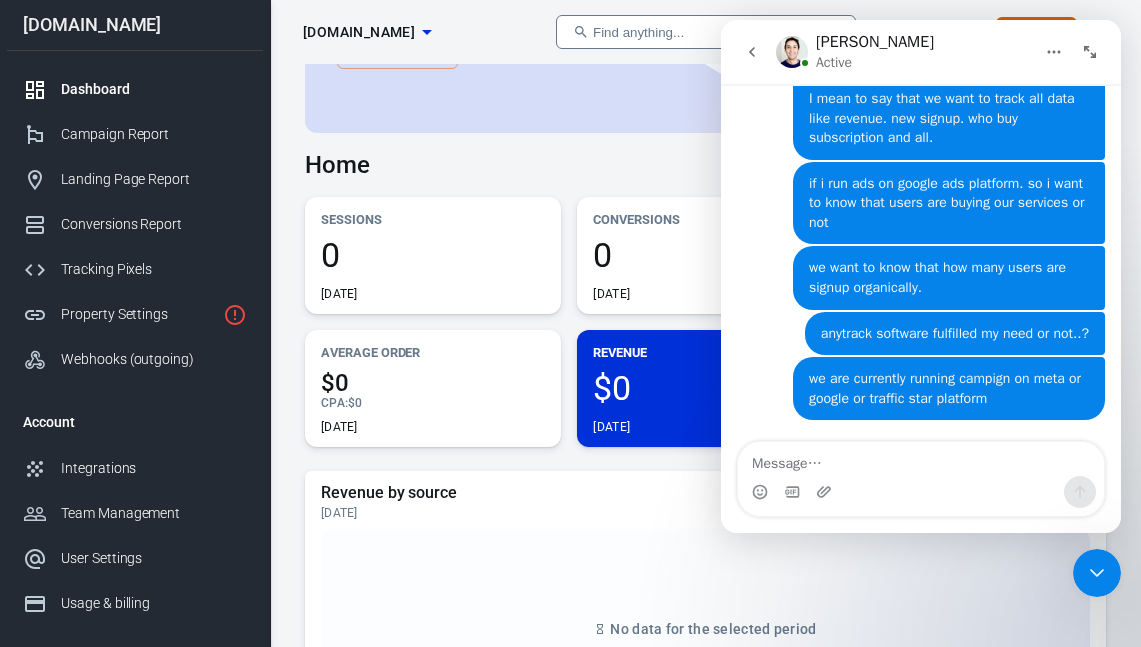click on "Dashboard [DOMAIN_NAME]" at bounding box center (421, 32) 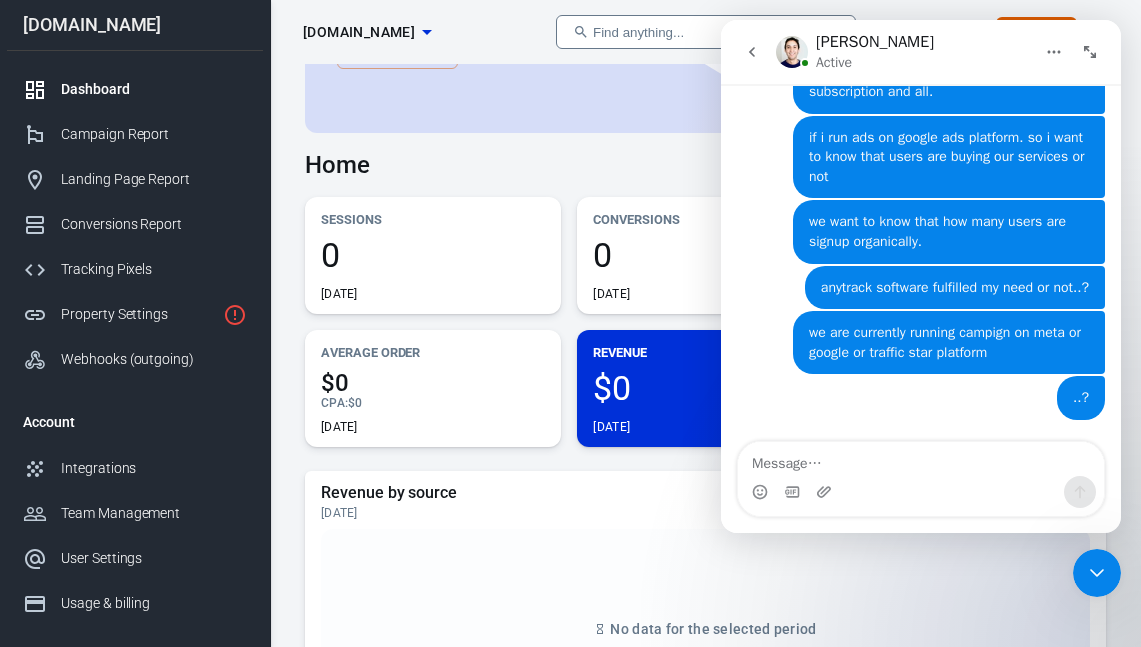 scroll, scrollTop: 921, scrollLeft: 0, axis: vertical 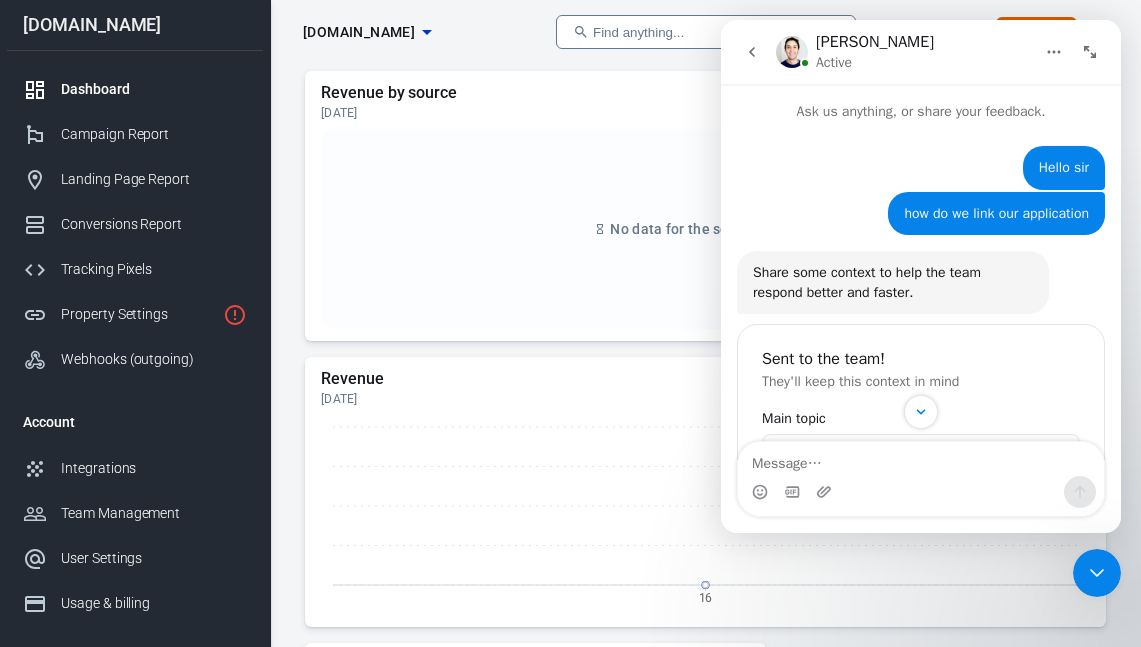 click at bounding box center (752, 52) 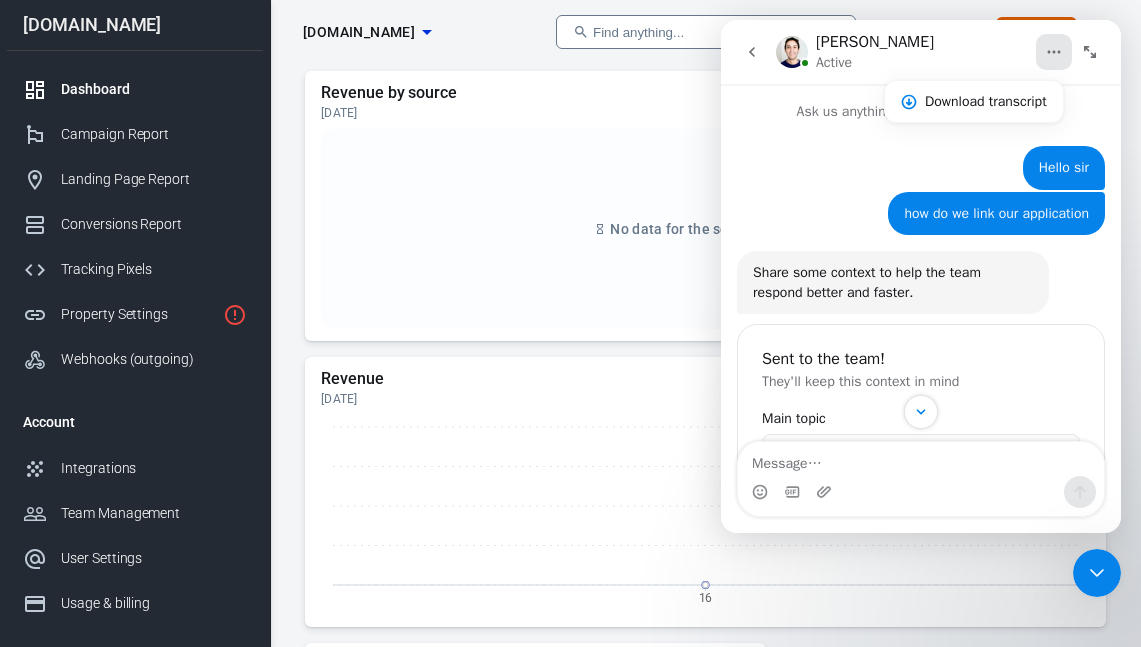click on "No data for the selected period" at bounding box center (705, 229) 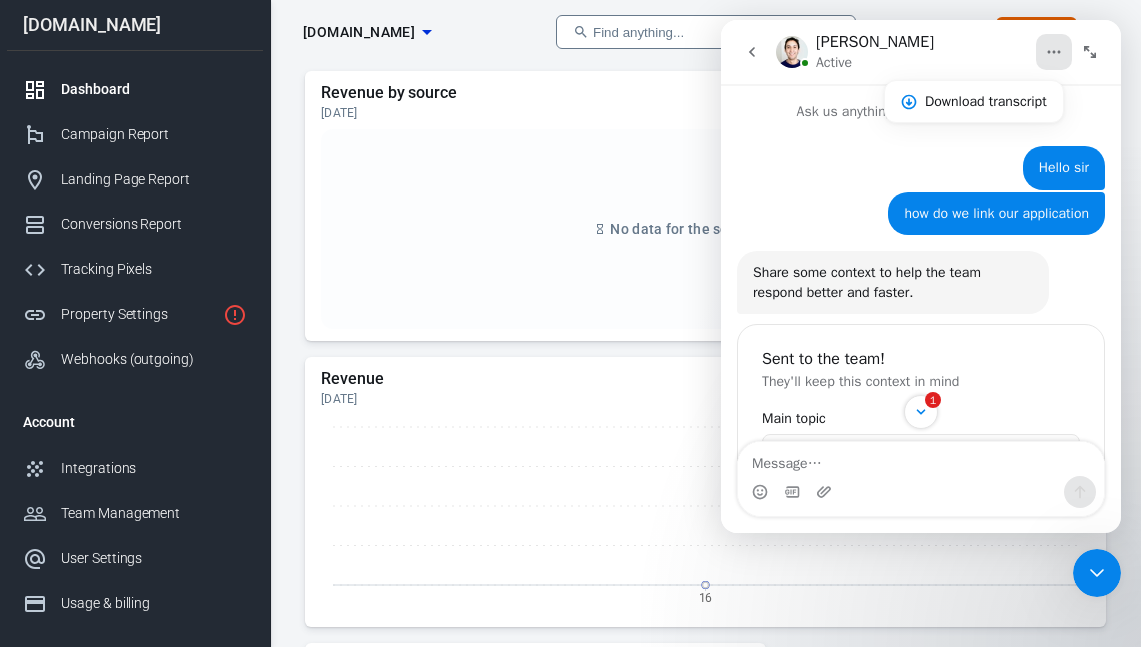 scroll, scrollTop: 1033, scrollLeft: 0, axis: vertical 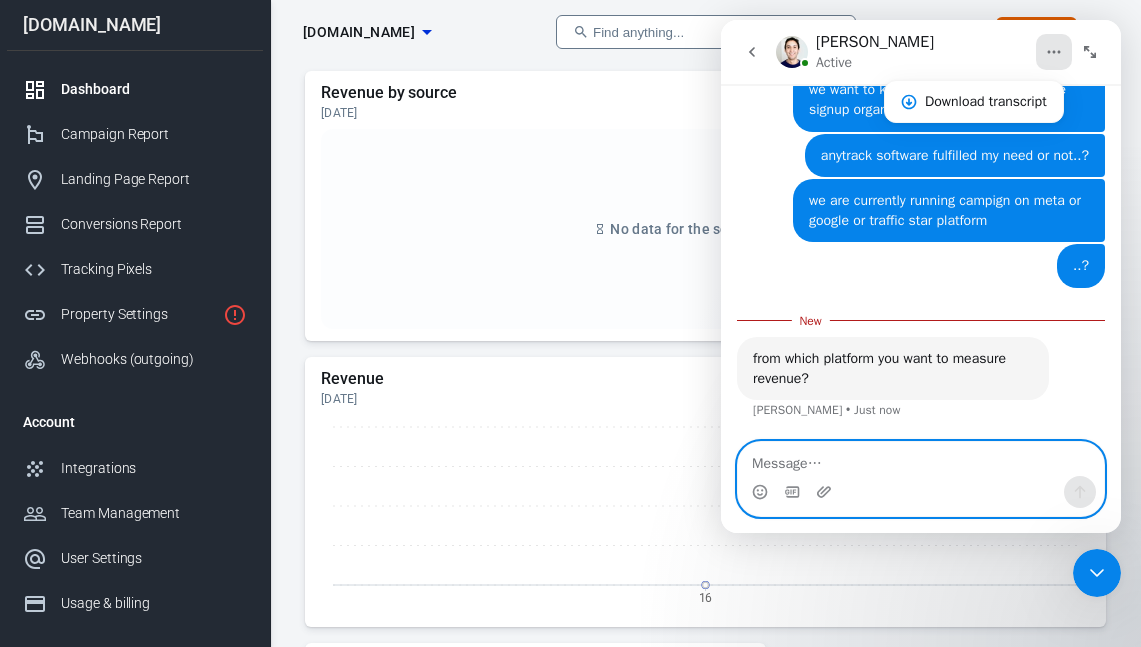 click at bounding box center [921, 459] 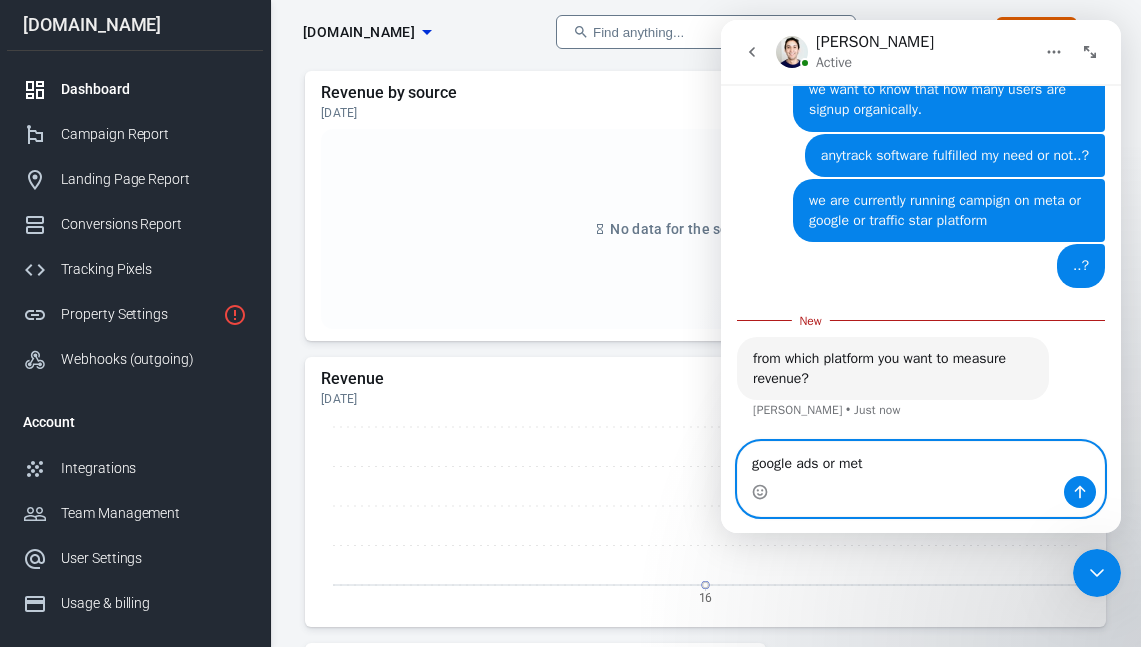 type on "google ads or meta" 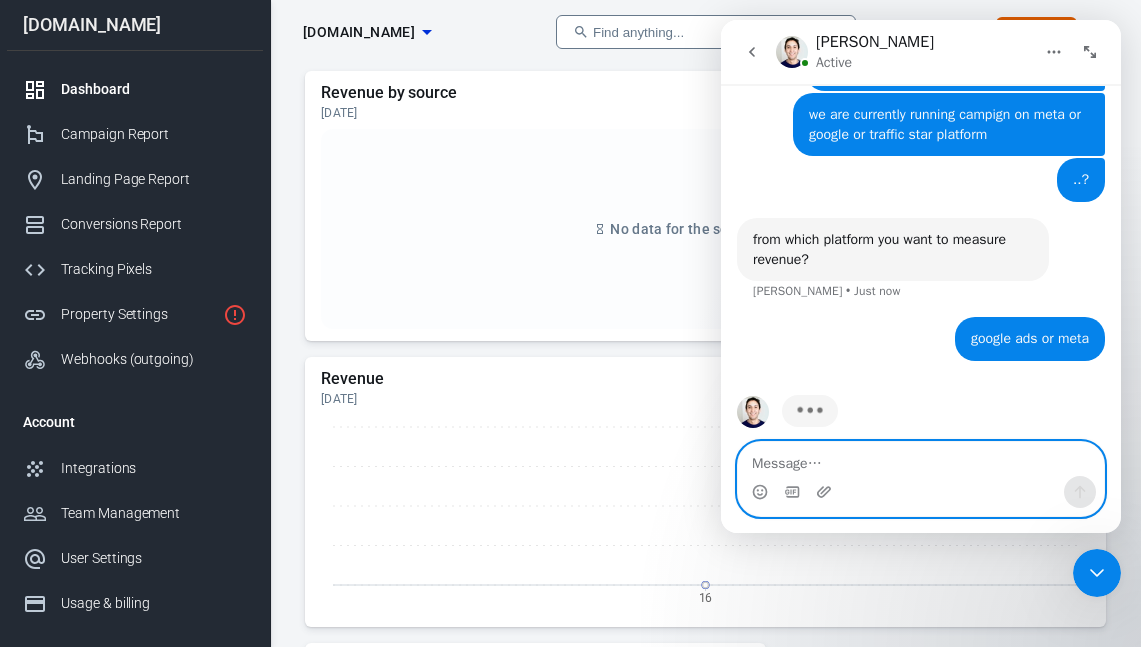 scroll, scrollTop: 1137, scrollLeft: 0, axis: vertical 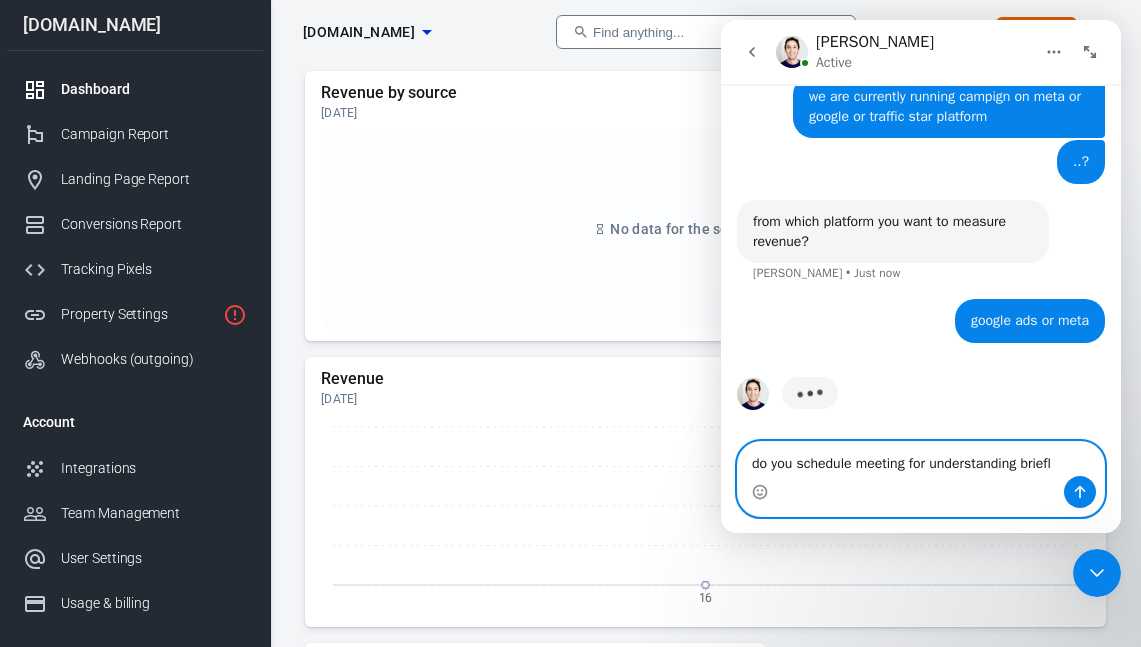 type on "do you schedule meeting for understanding briefly" 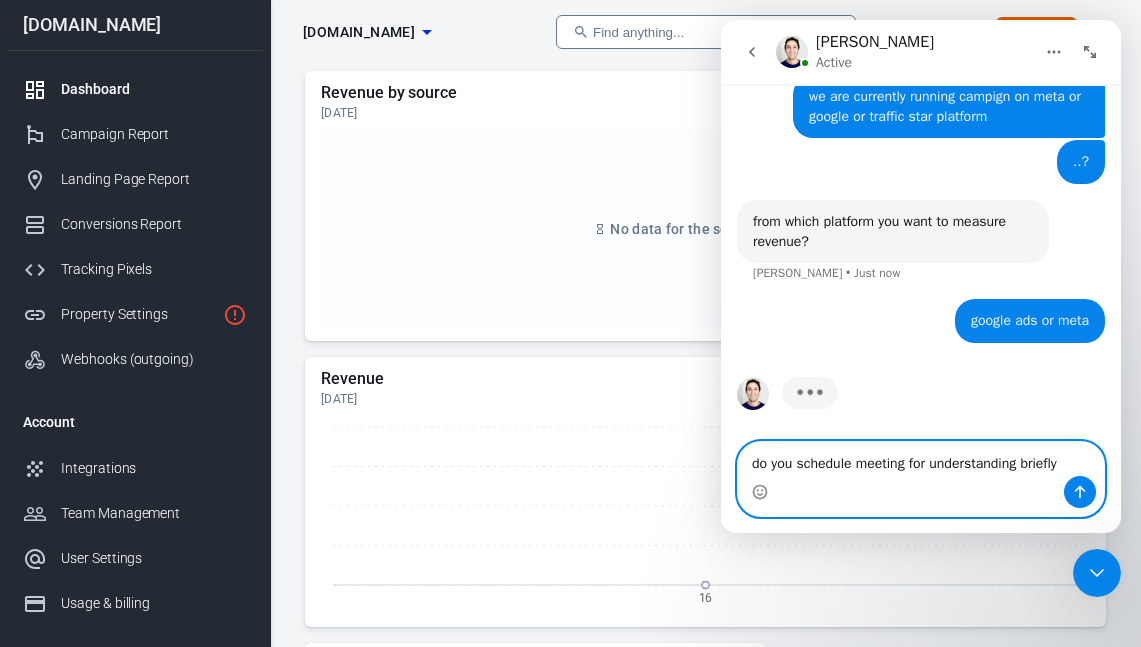 type 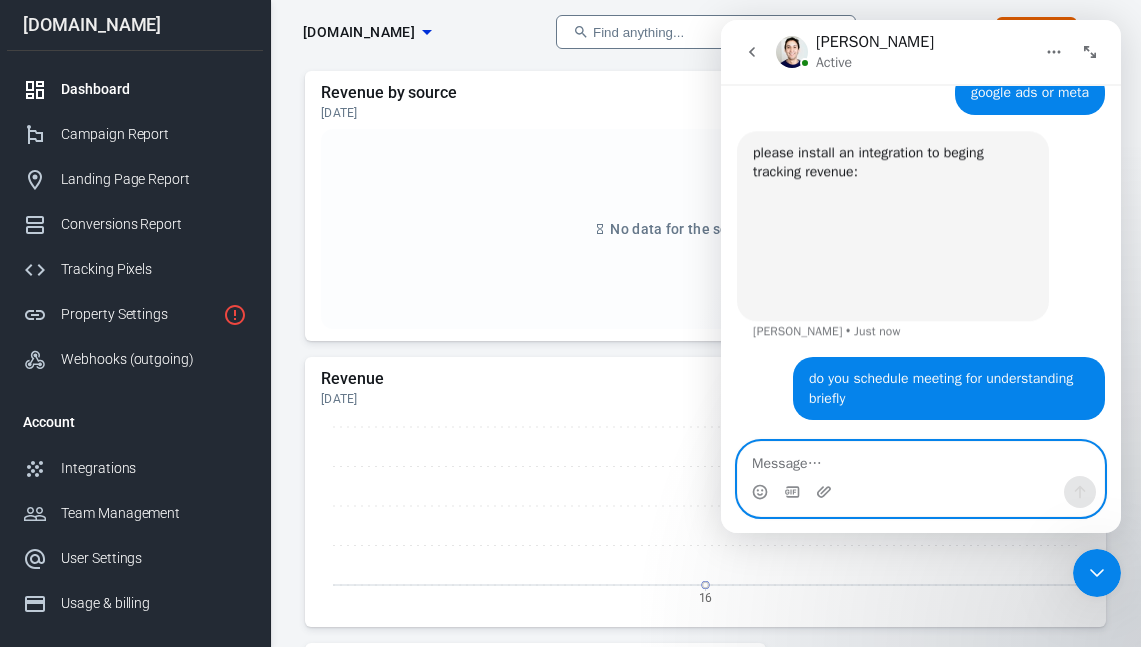 scroll, scrollTop: 1345, scrollLeft: 0, axis: vertical 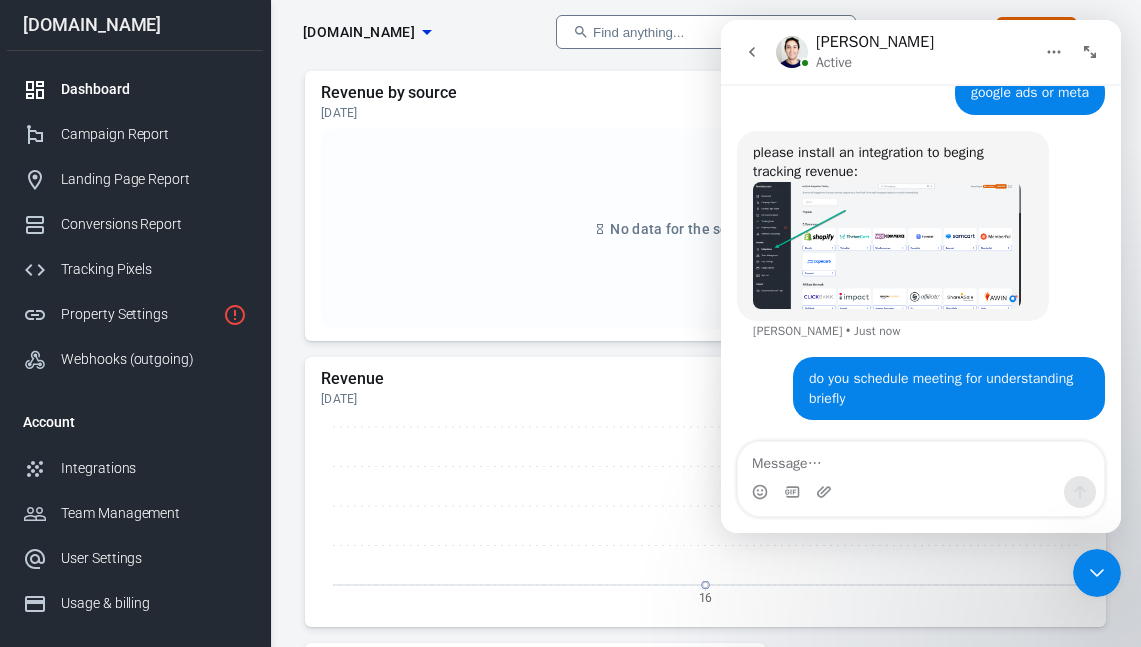 click at bounding box center [887, 245] 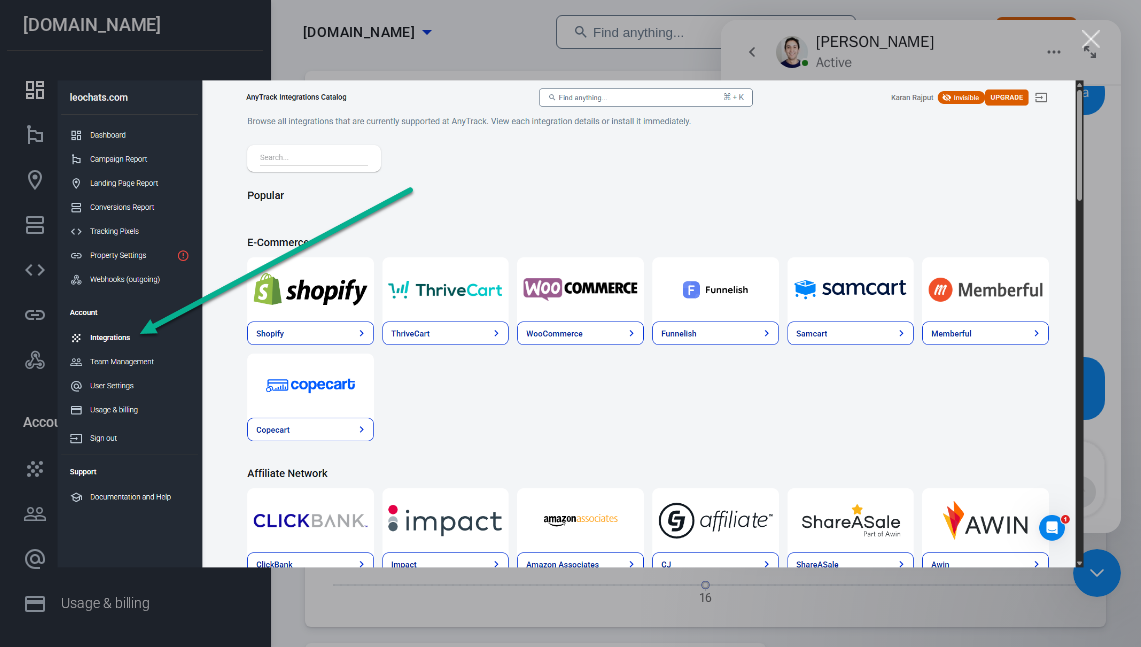 scroll, scrollTop: 0, scrollLeft: 0, axis: both 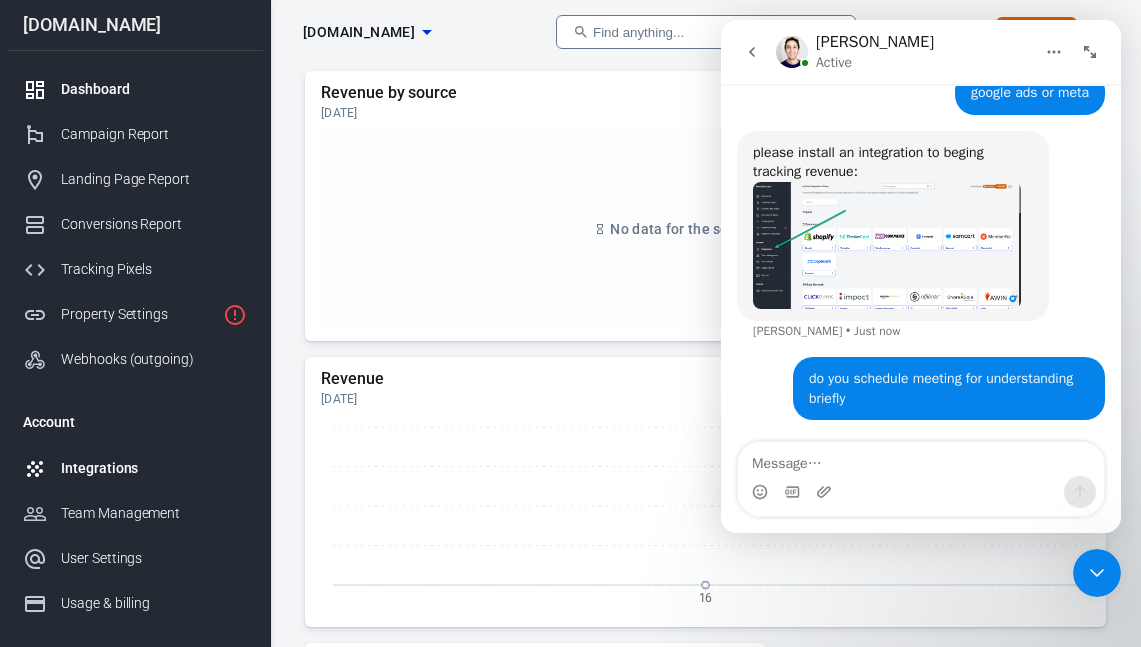 click on "Integrations" at bounding box center [154, 468] 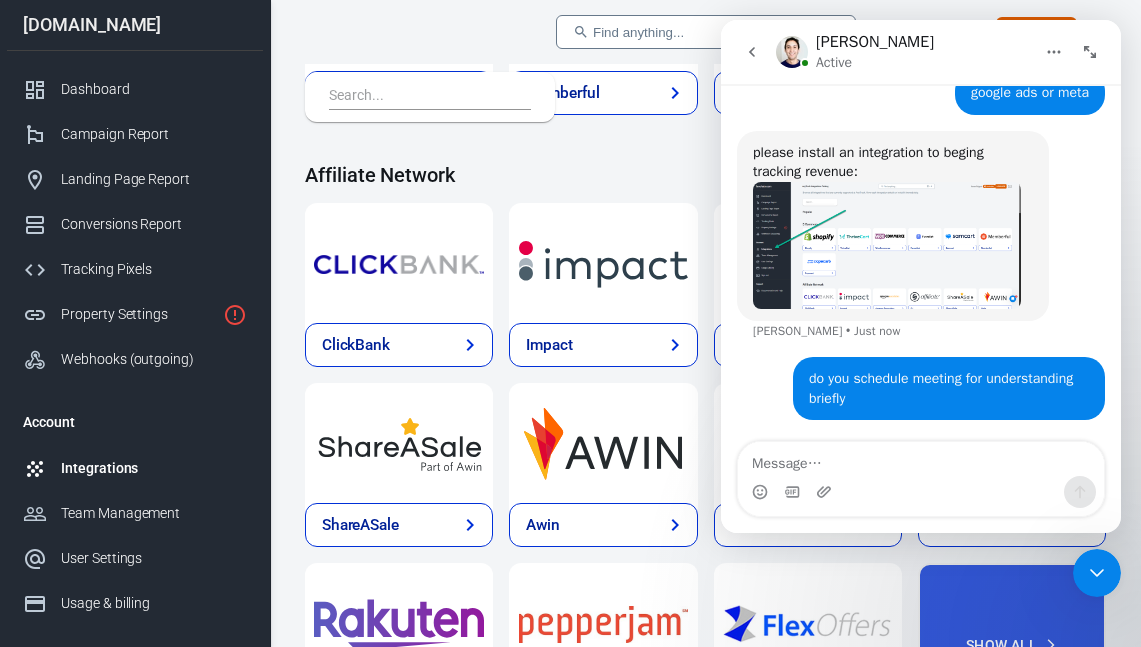 click at bounding box center [1097, 573] 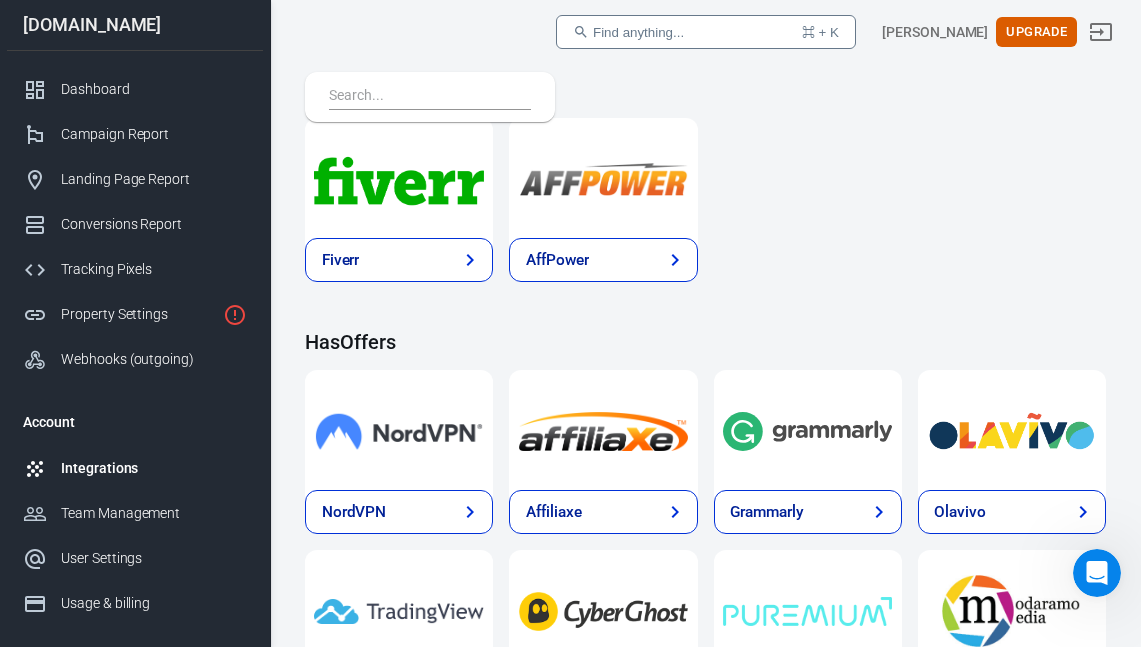 scroll, scrollTop: 2530, scrollLeft: 0, axis: vertical 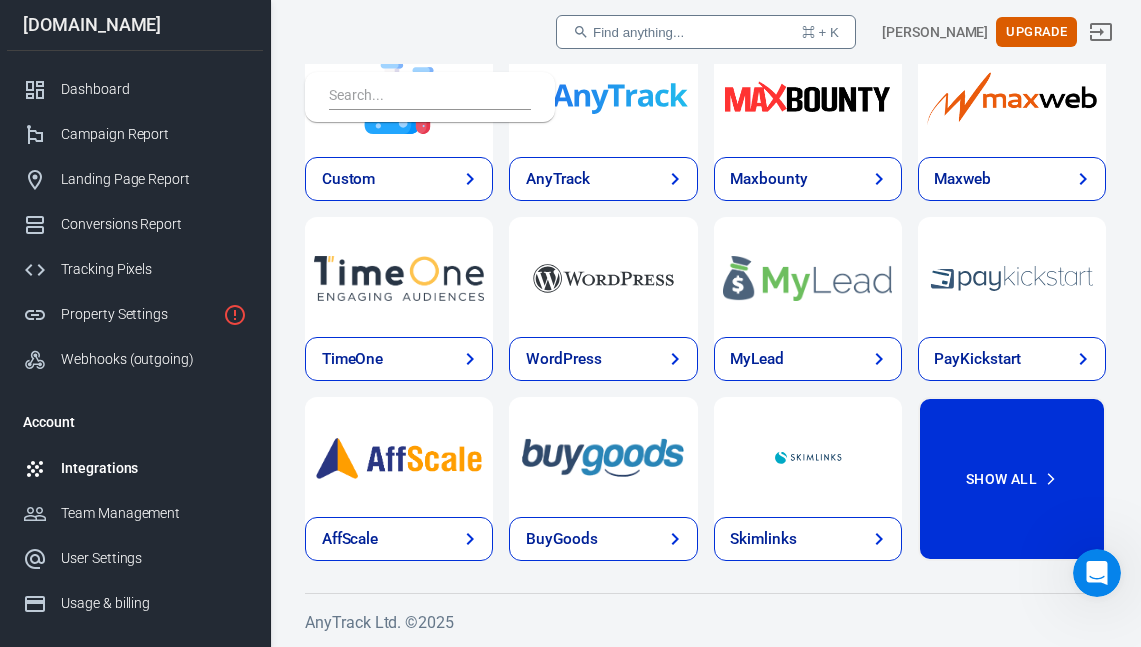 click on "Show All" at bounding box center (1012, 479) 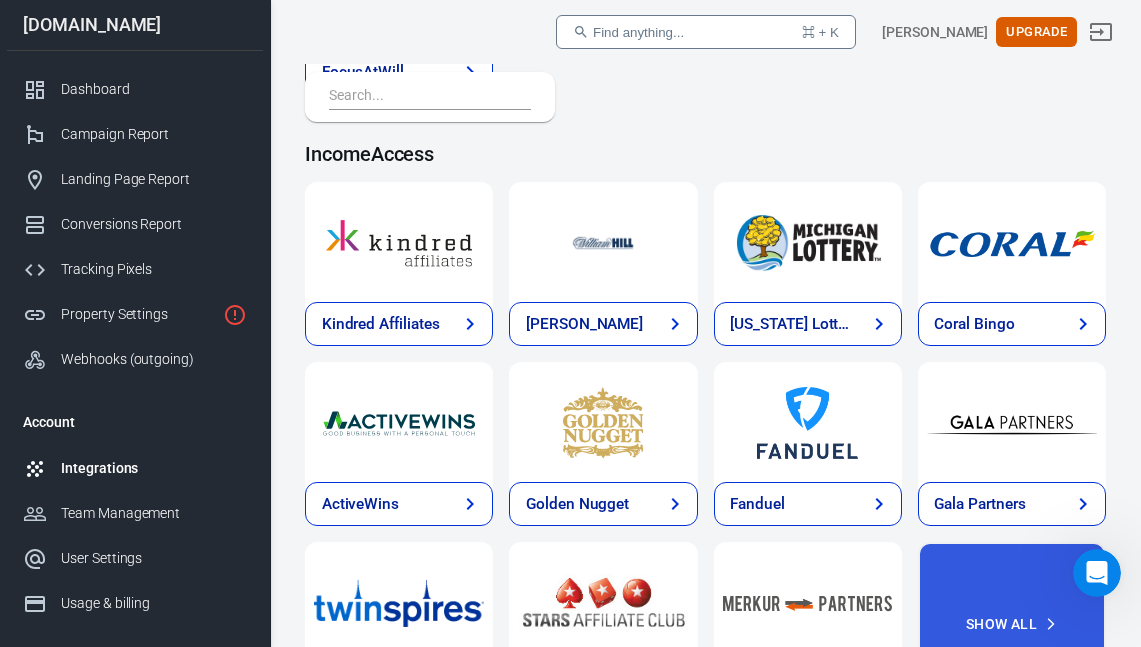 scroll, scrollTop: 2549, scrollLeft: 0, axis: vertical 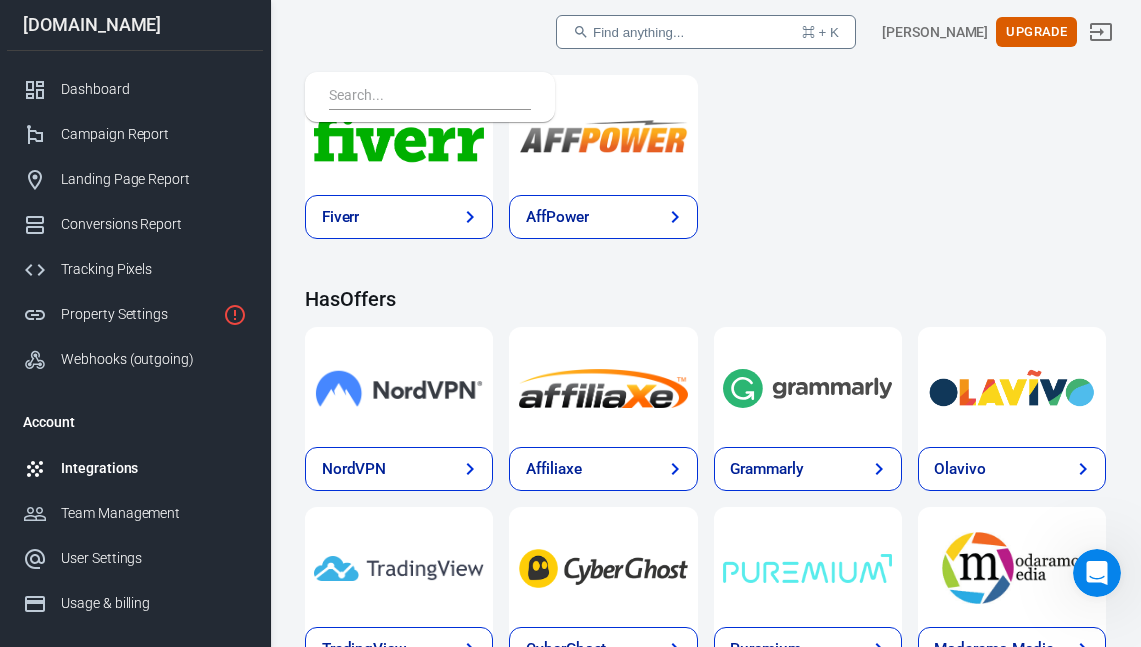 click at bounding box center [430, 97] 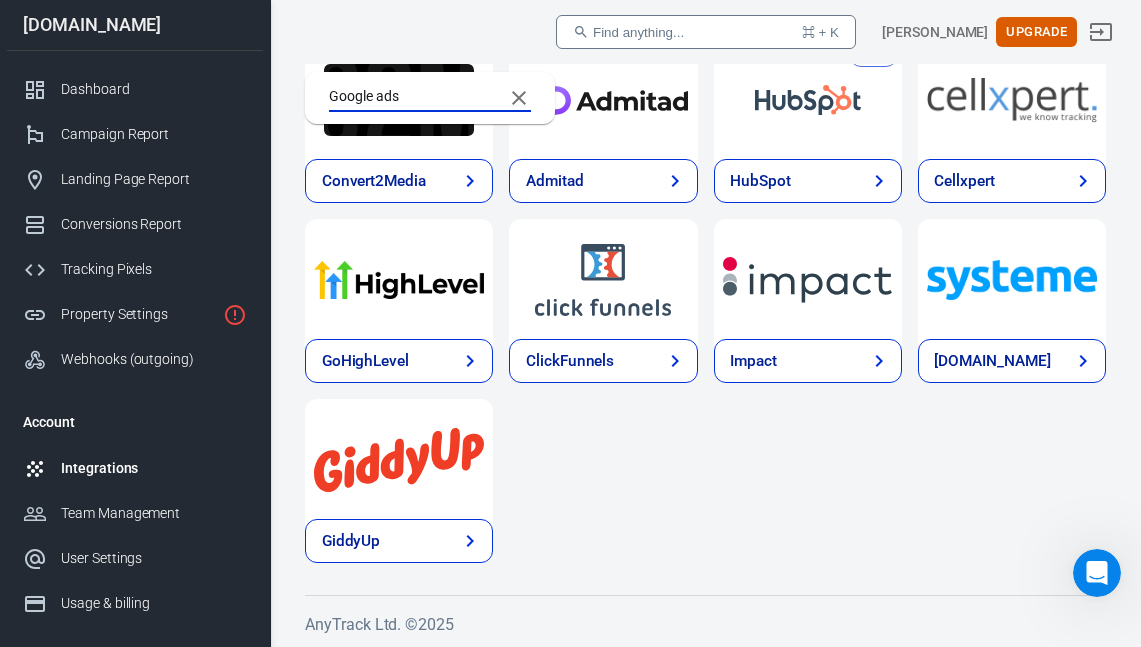 scroll, scrollTop: 1273, scrollLeft: 0, axis: vertical 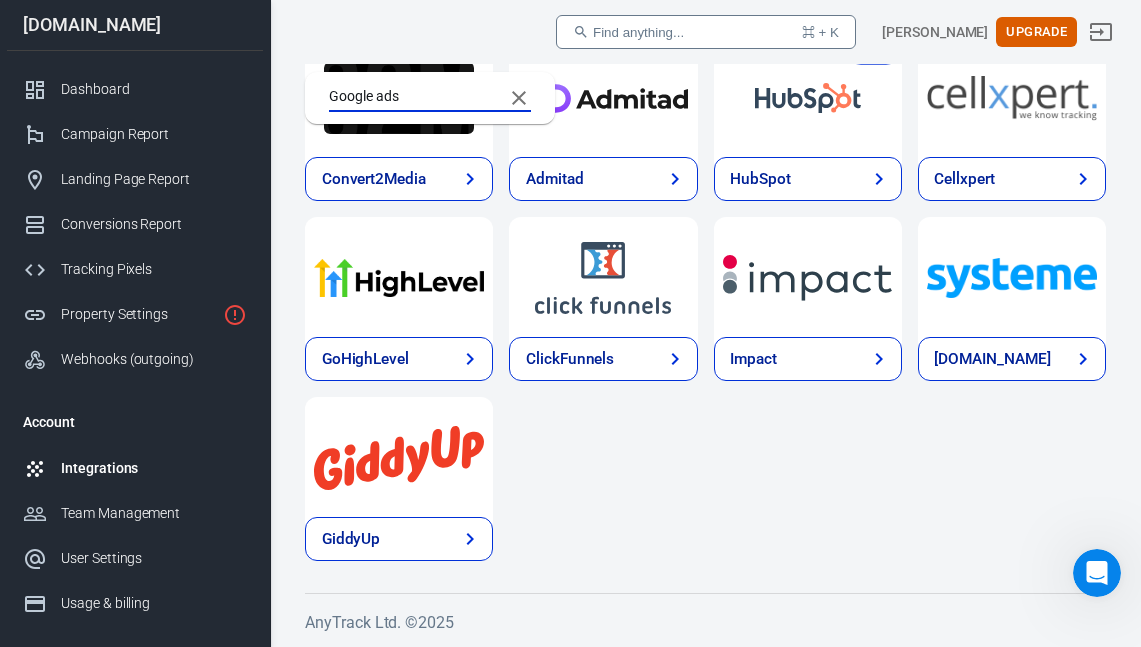 type on "Google ads" 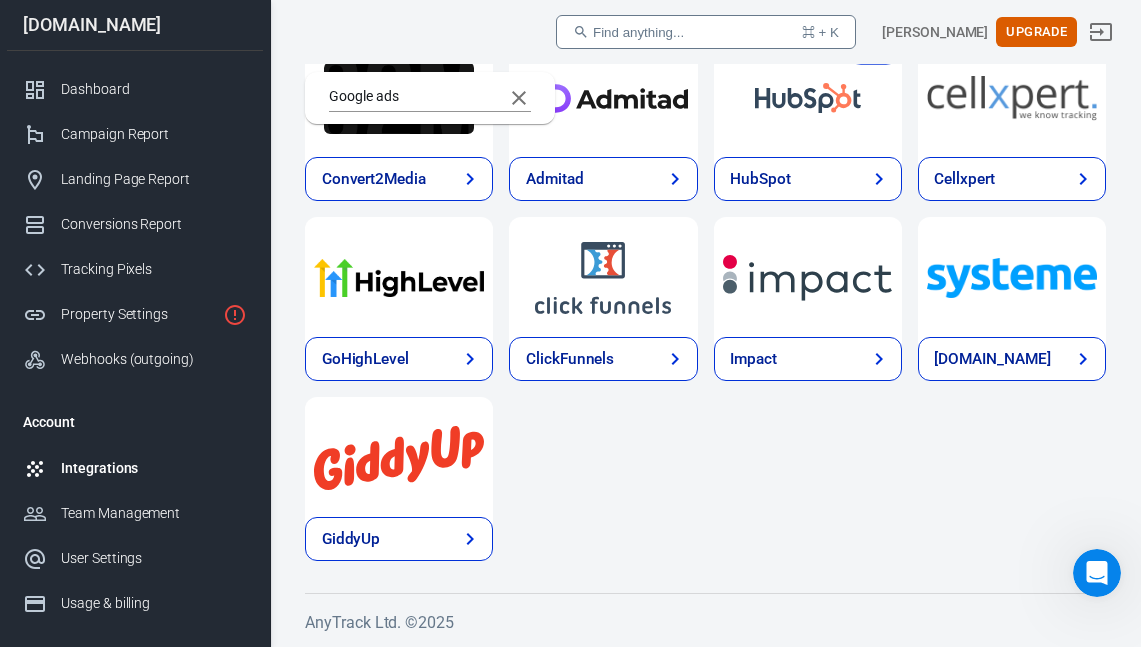 click on "Find anything..." at bounding box center [638, 32] 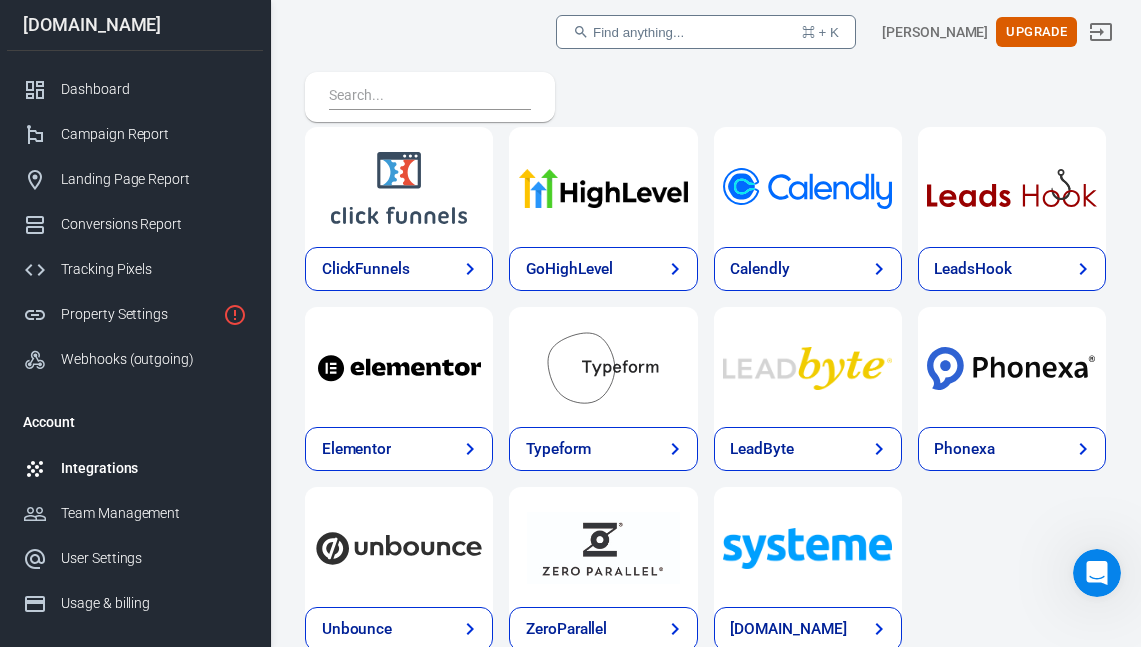 scroll, scrollTop: 1271, scrollLeft: 0, axis: vertical 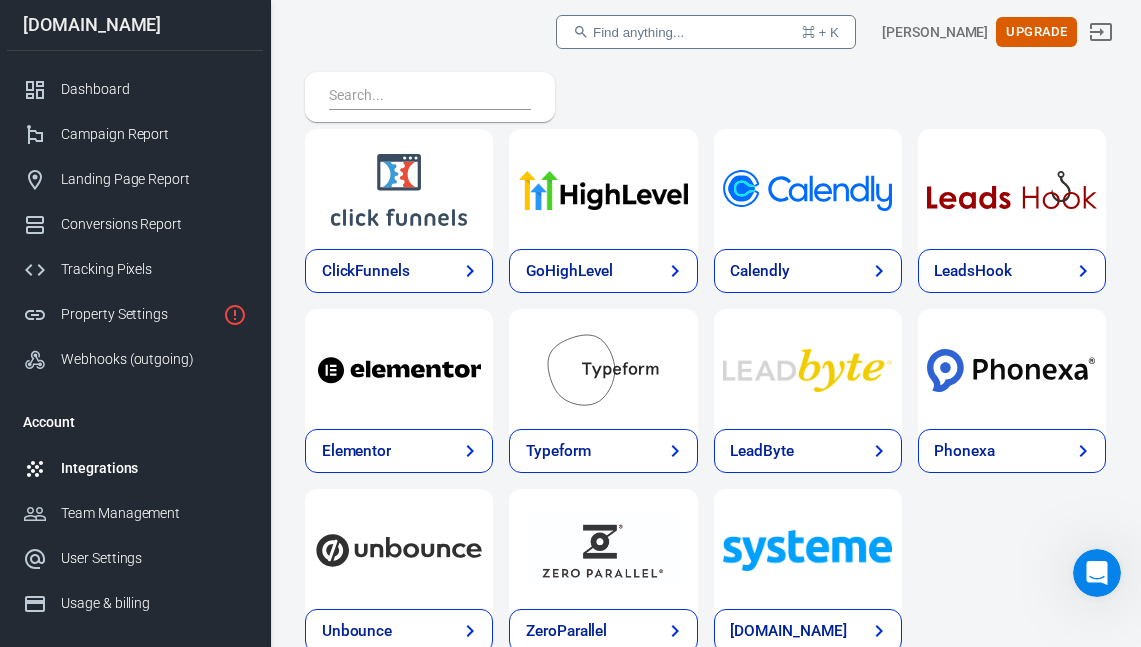 click on "Find anything..." at bounding box center [638, 32] 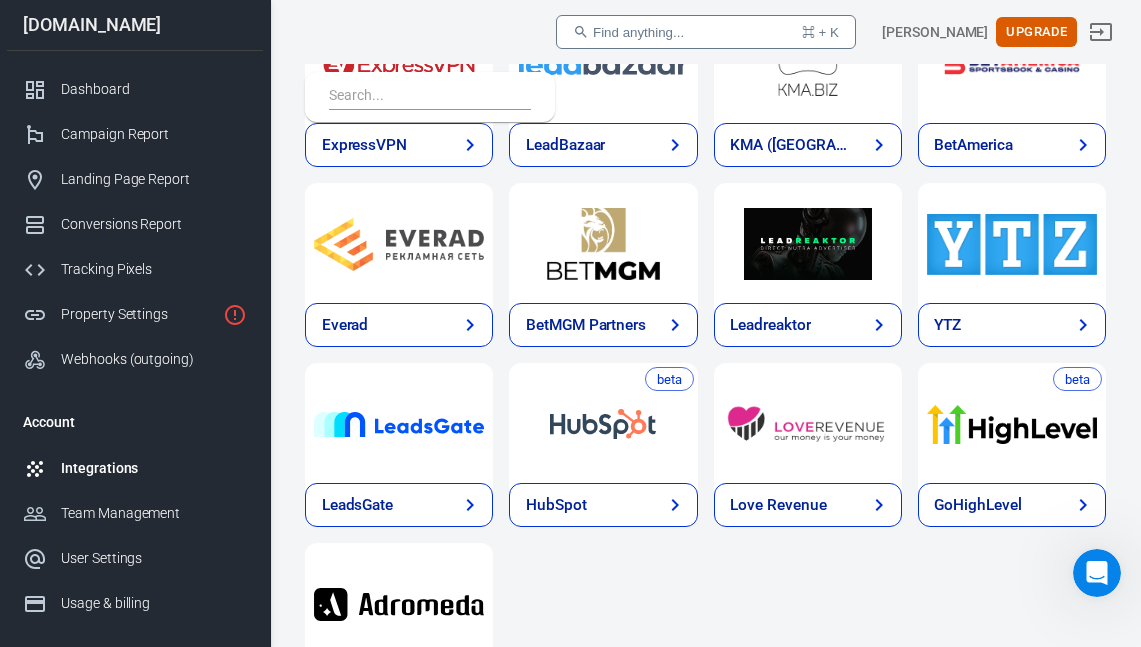 scroll, scrollTop: 5215, scrollLeft: 0, axis: vertical 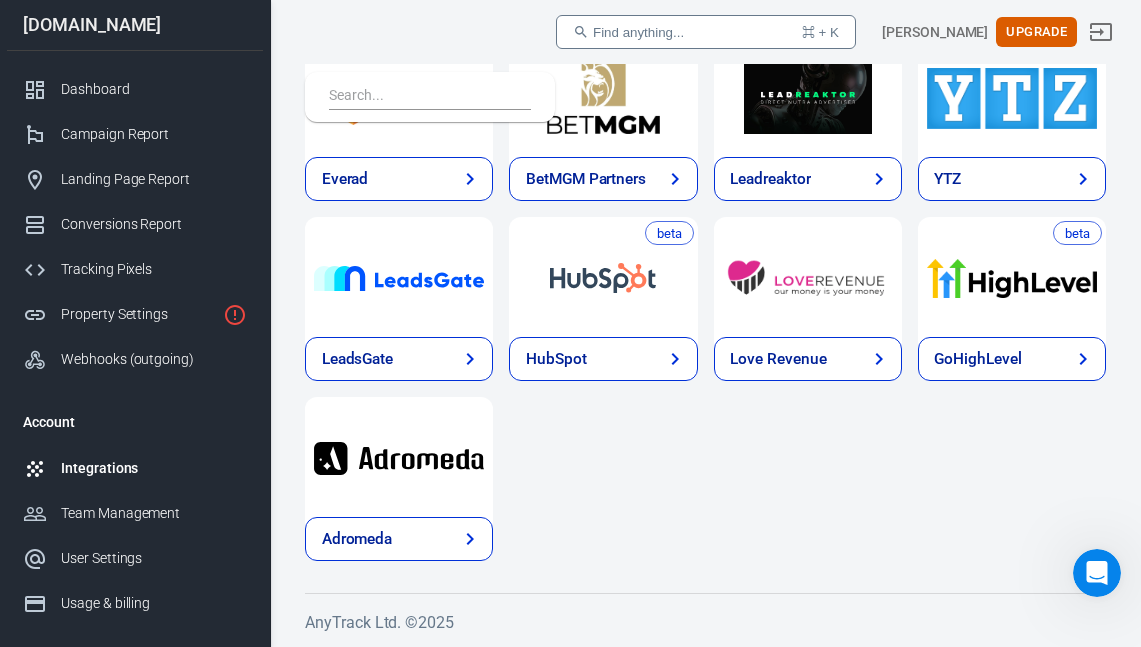 click 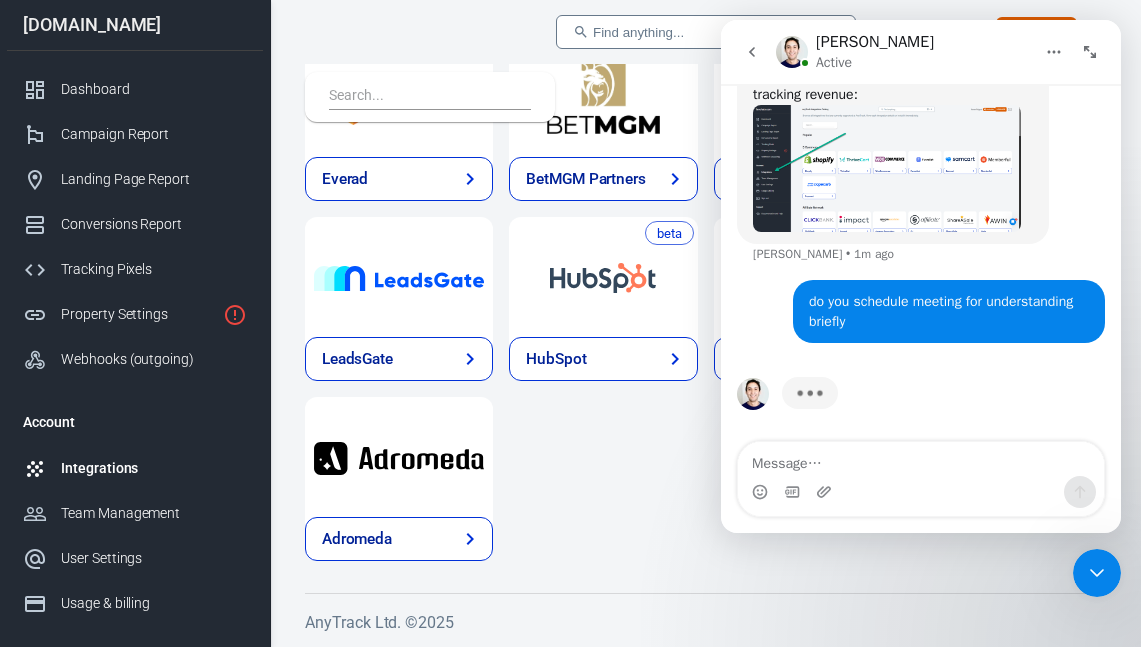 scroll, scrollTop: 1422, scrollLeft: 0, axis: vertical 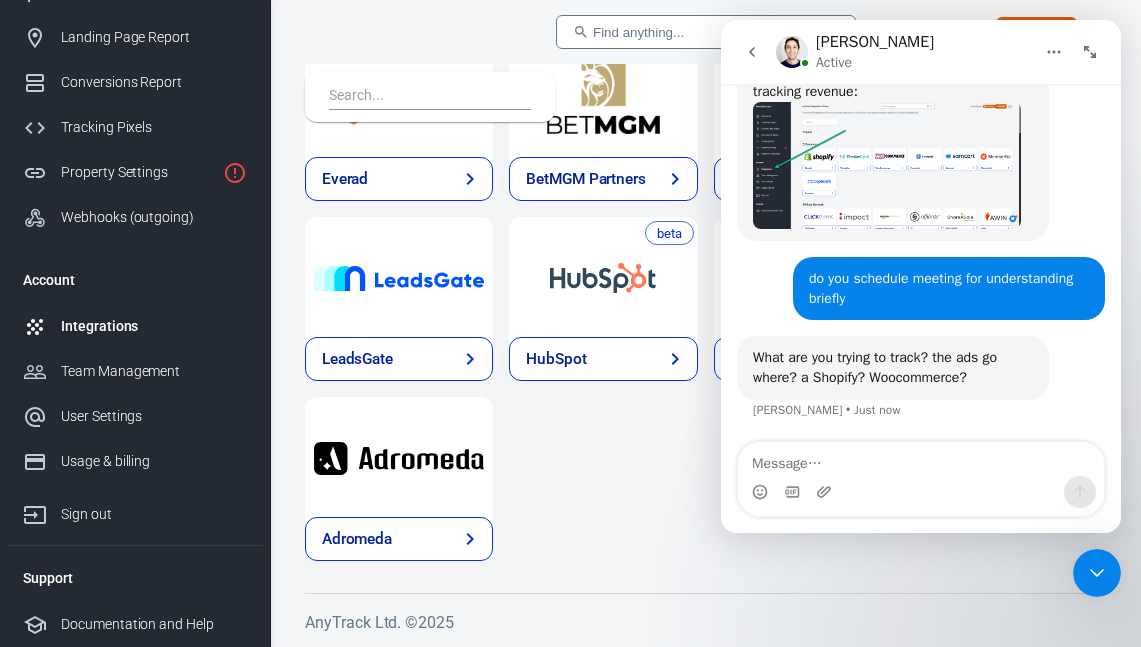 click at bounding box center (921, 459) 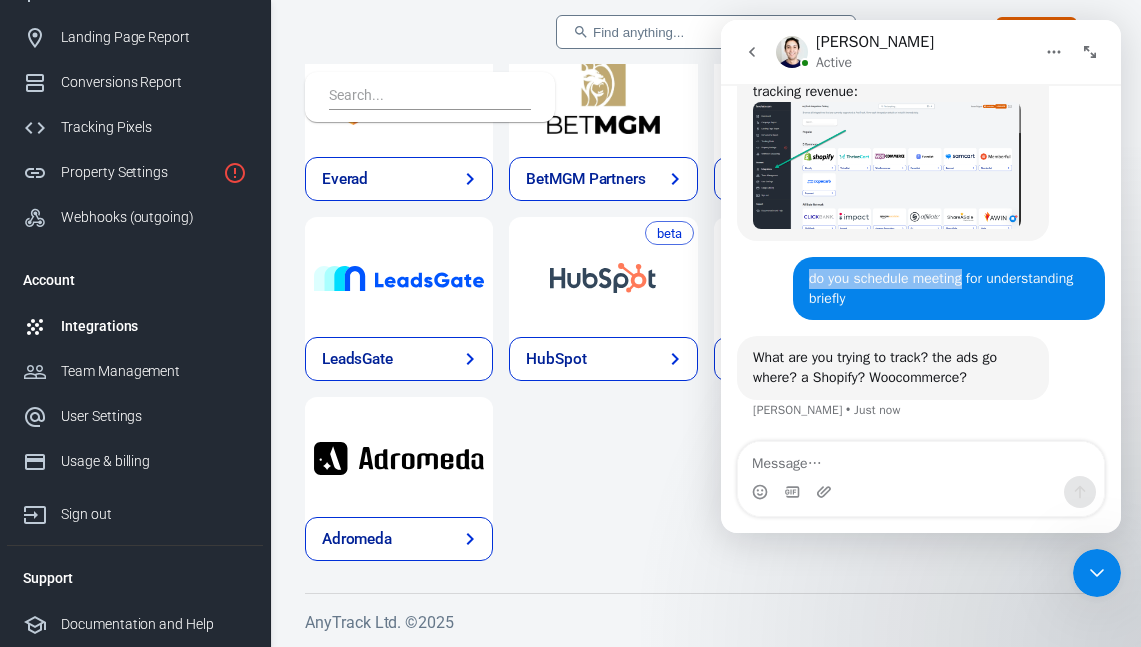 drag, startPoint x: 972, startPoint y: 277, endPoint x: 723, endPoint y: 286, distance: 249.1626 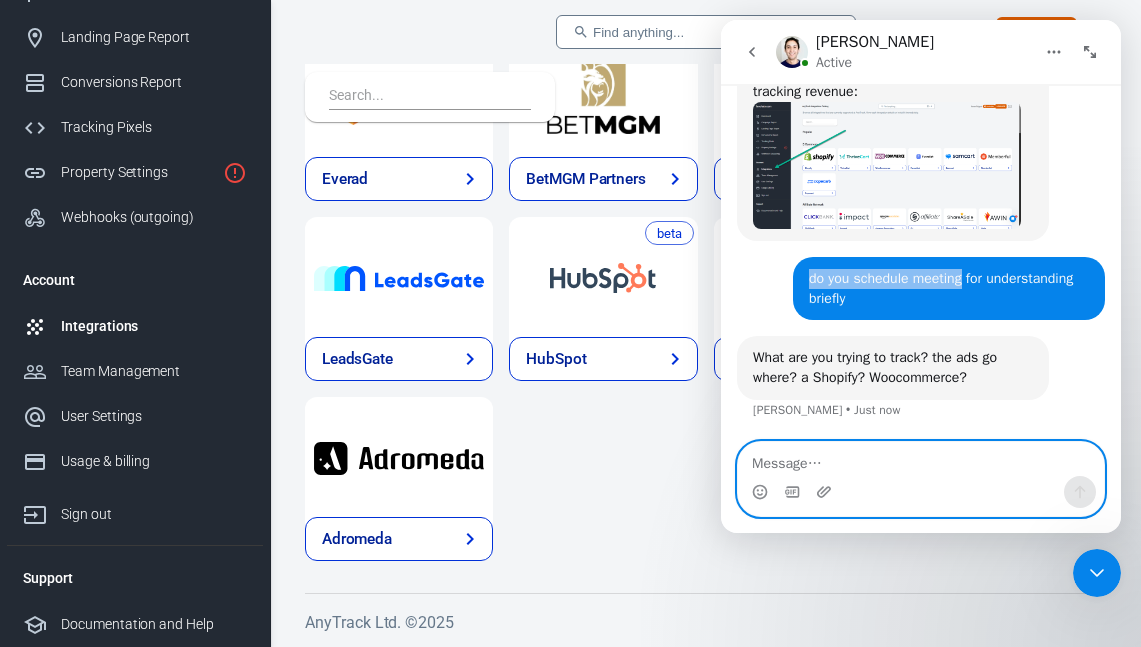 click at bounding box center (921, 459) 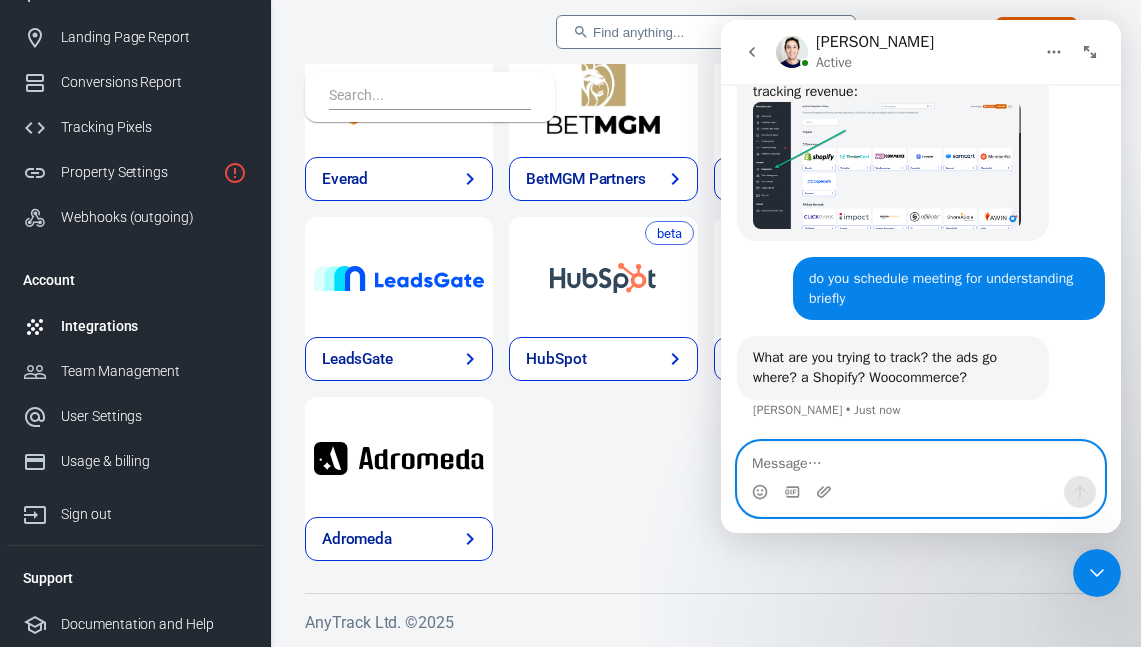 paste on "do you schedule meeting" 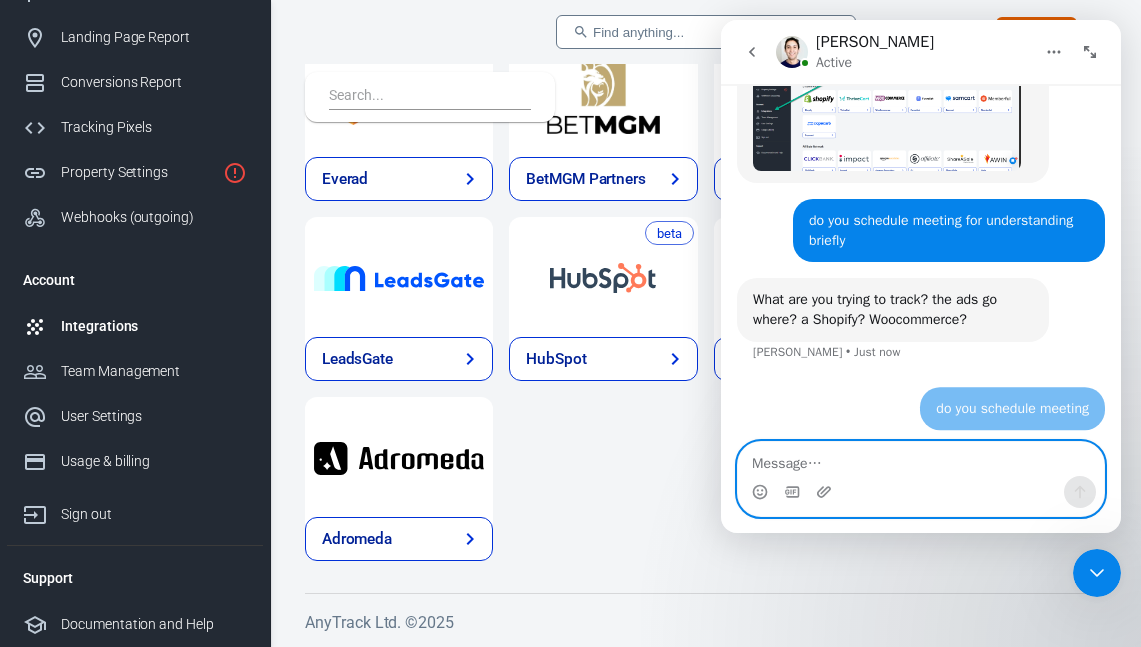 scroll, scrollTop: 1484, scrollLeft: 0, axis: vertical 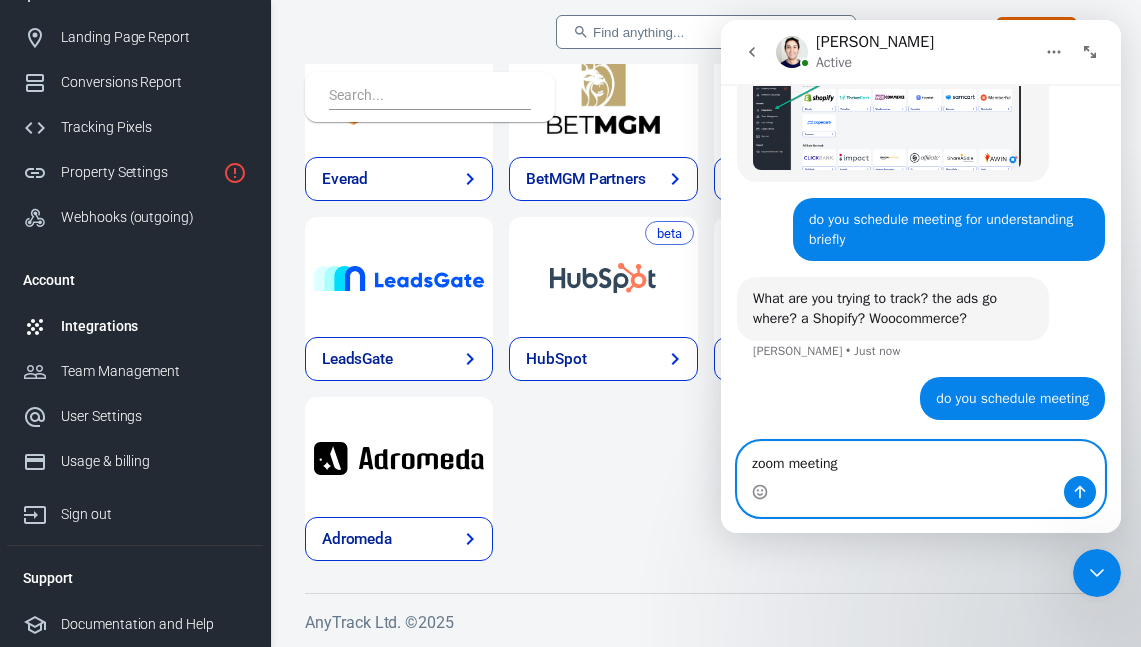 type on "zoom meeting" 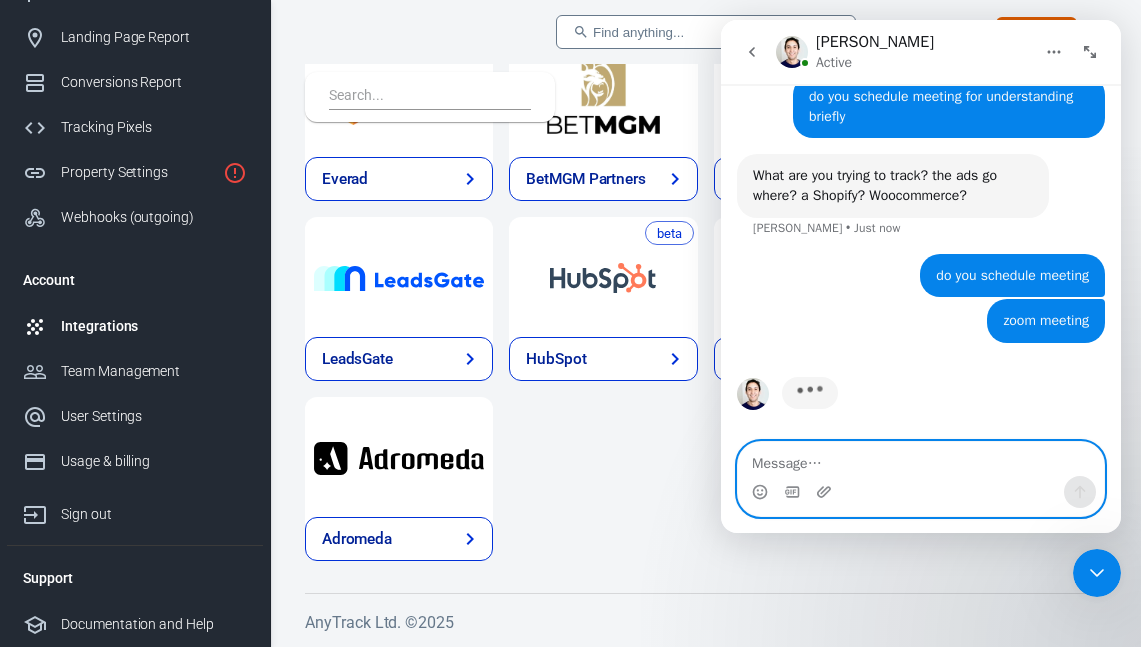 scroll, scrollTop: 1607, scrollLeft: 0, axis: vertical 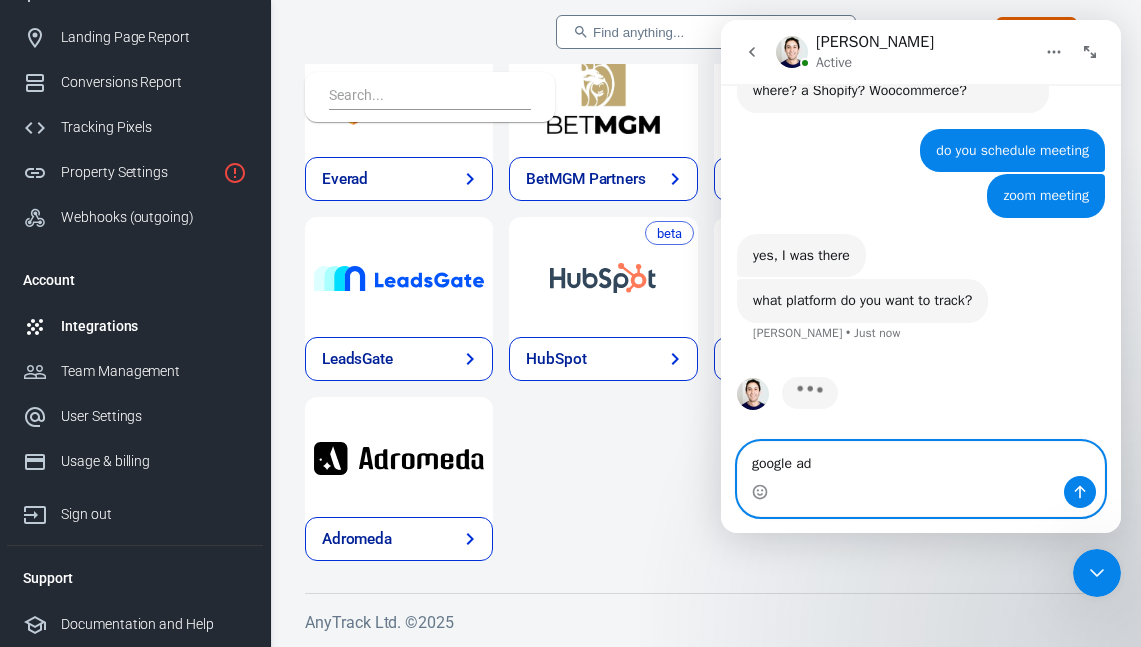 type on "google ads" 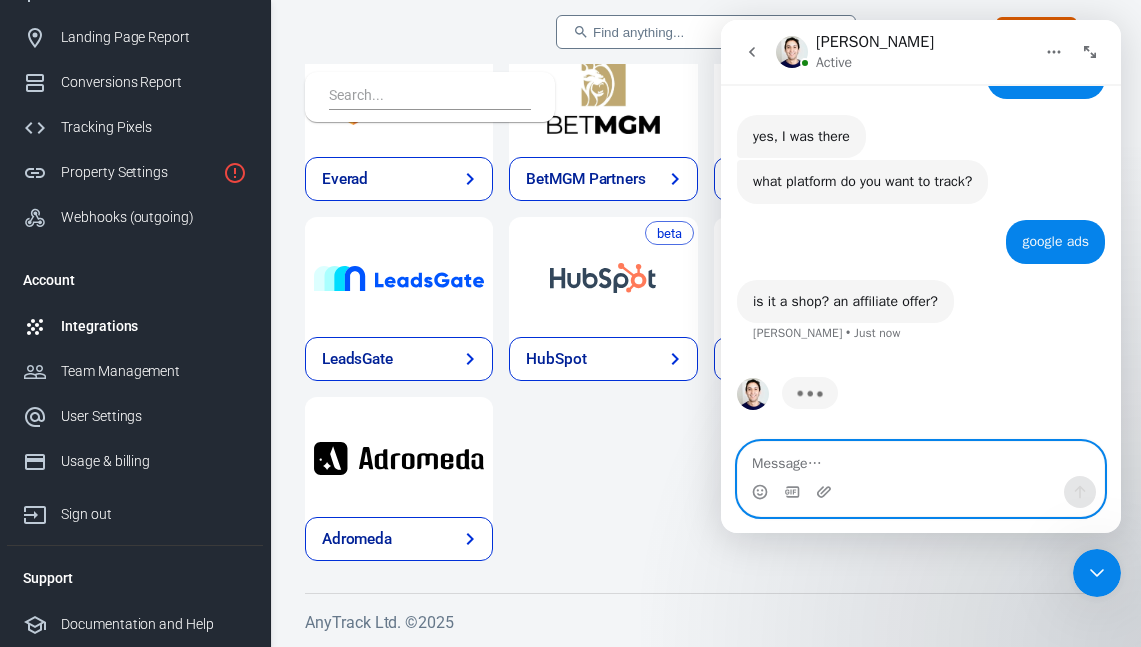 scroll, scrollTop: 1831, scrollLeft: 0, axis: vertical 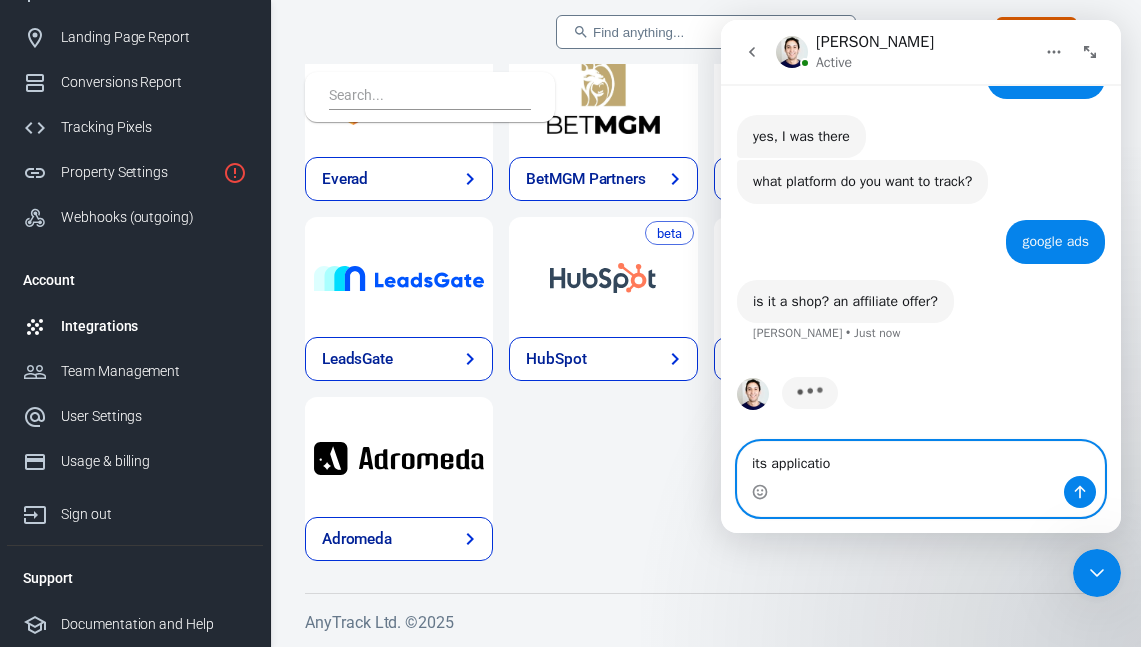 type on "its application" 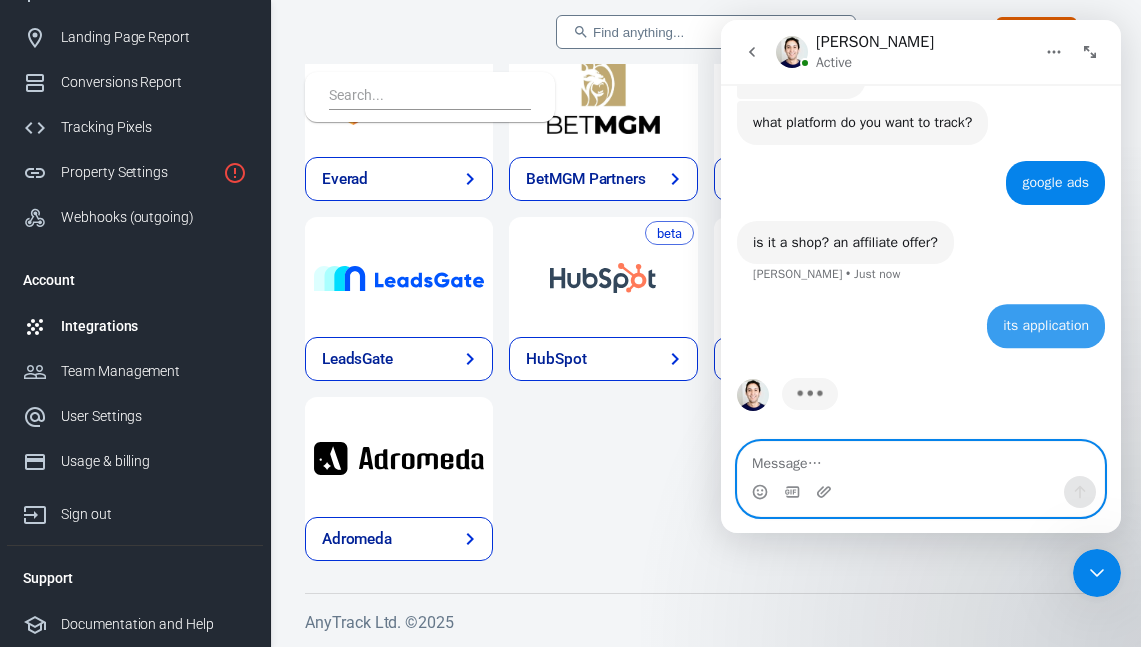 scroll, scrollTop: 1890, scrollLeft: 0, axis: vertical 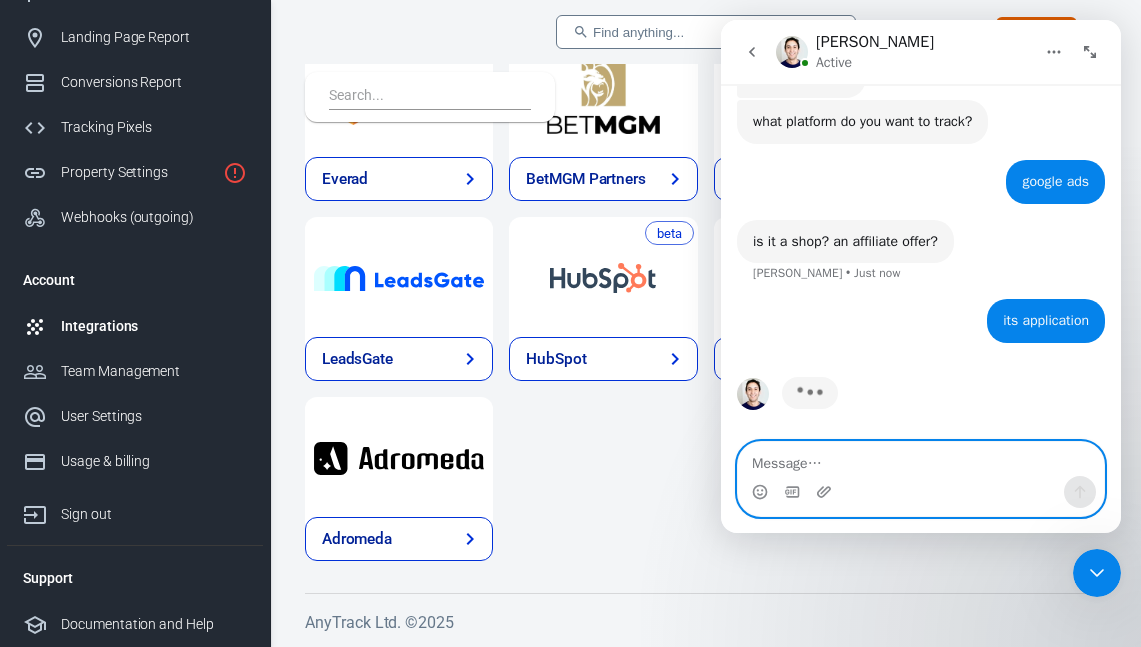 paste on "[URL][DOMAIN_NAME]" 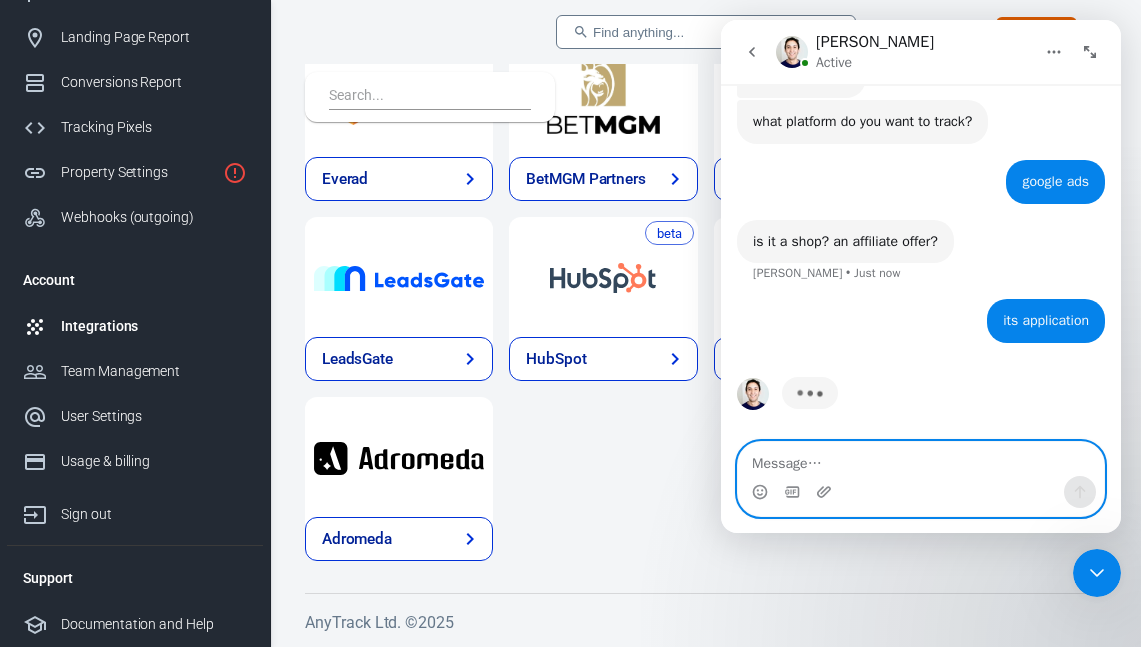 type on "[URL][DOMAIN_NAME]" 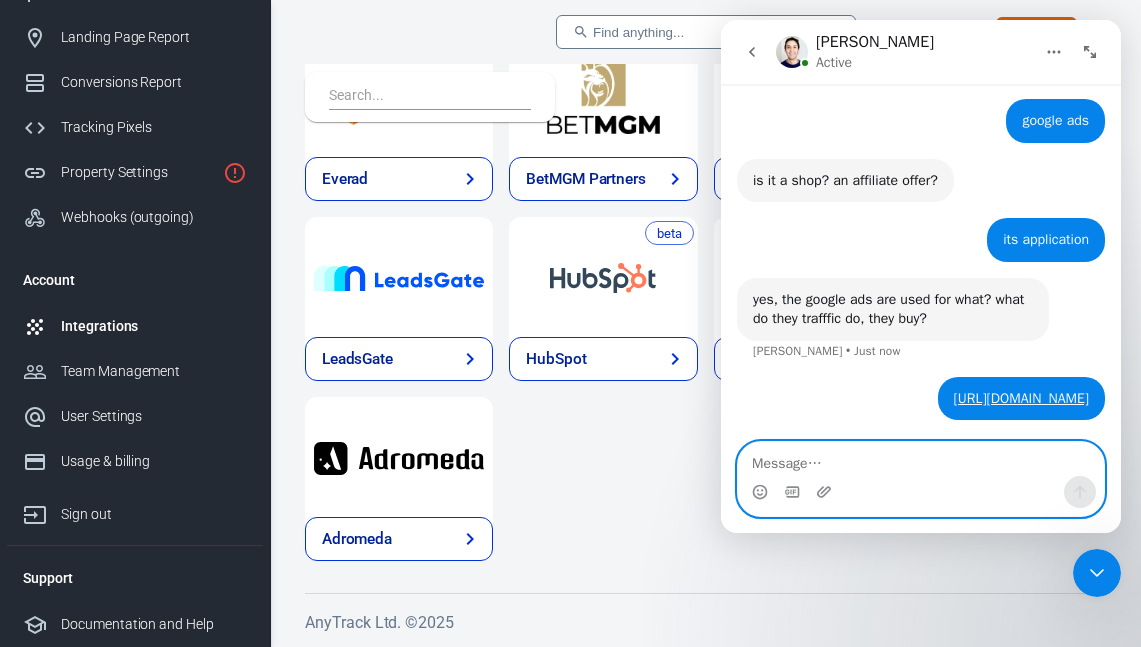 scroll, scrollTop: 1972, scrollLeft: 0, axis: vertical 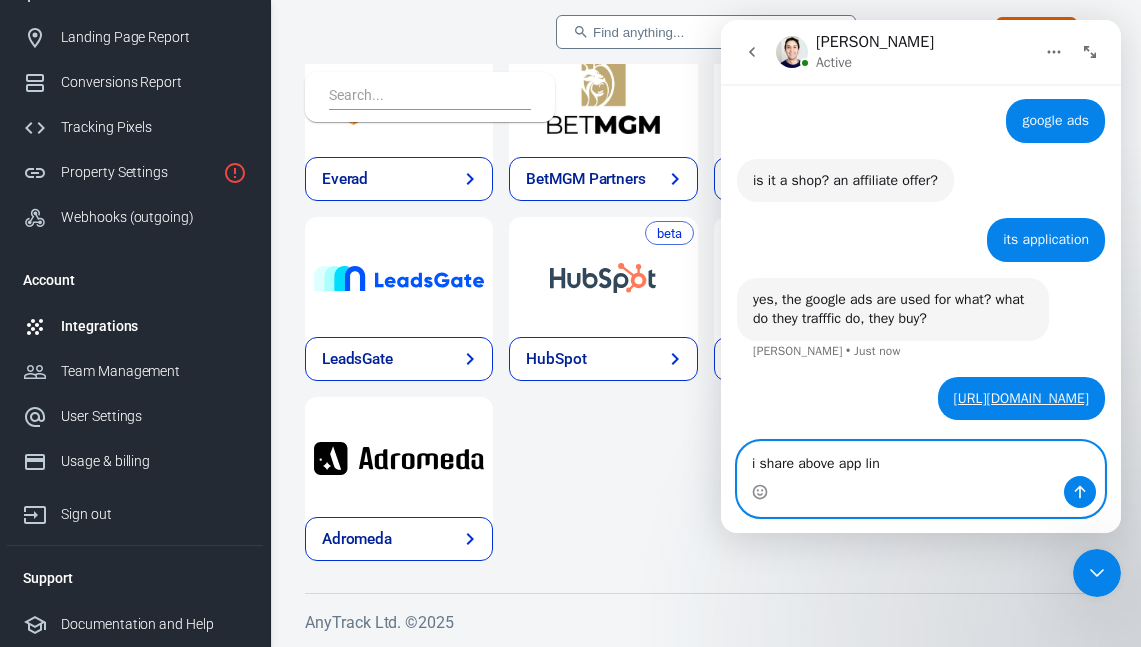 type on "i share above app link" 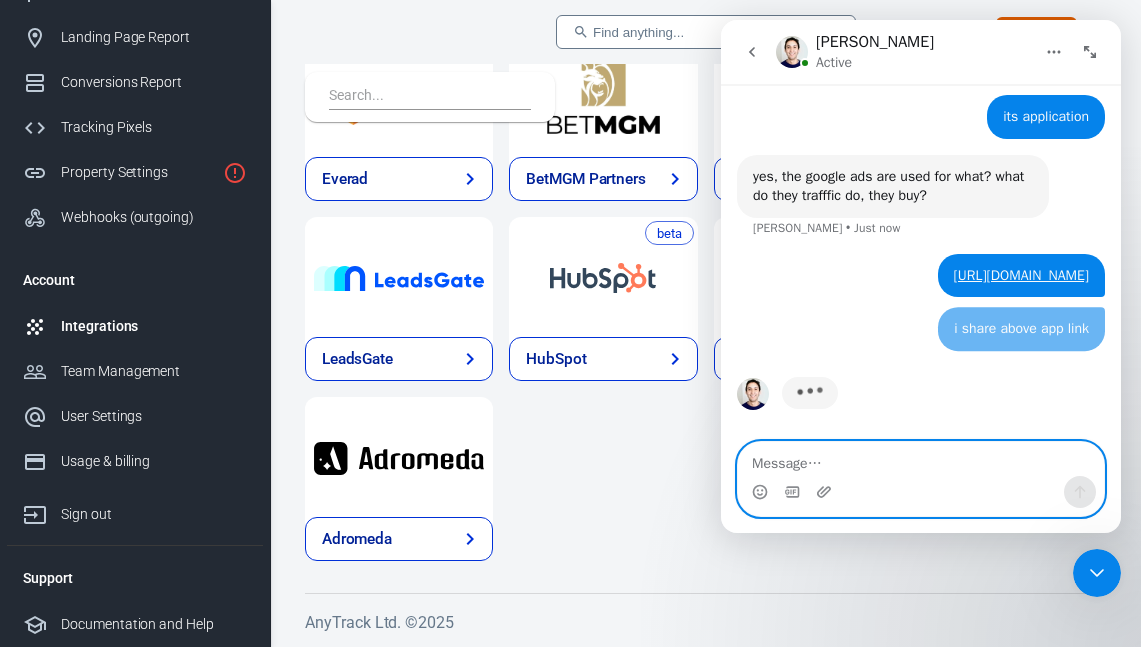 scroll, scrollTop: 2094, scrollLeft: 0, axis: vertical 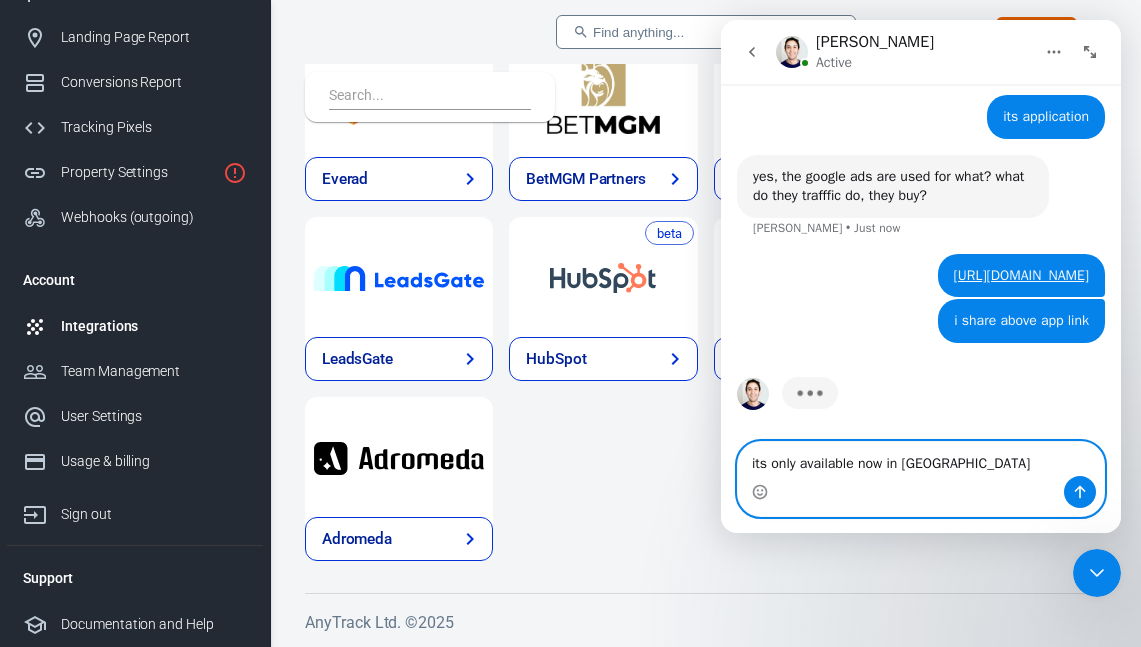 type on "its only available now in [GEOGRAPHIC_DATA]" 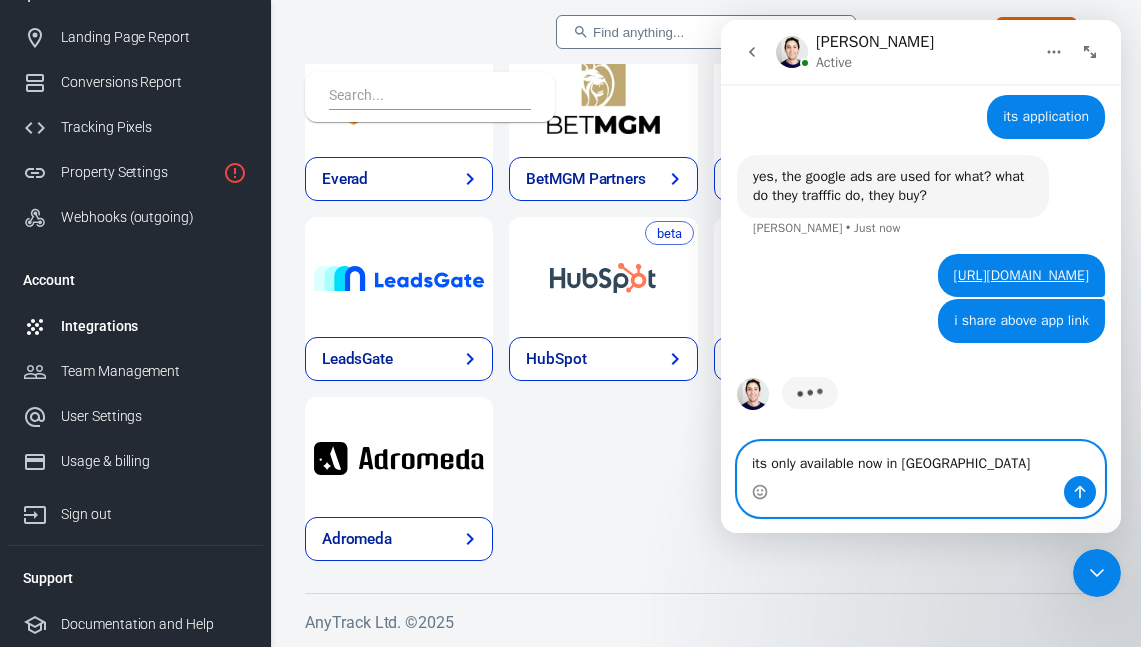 type 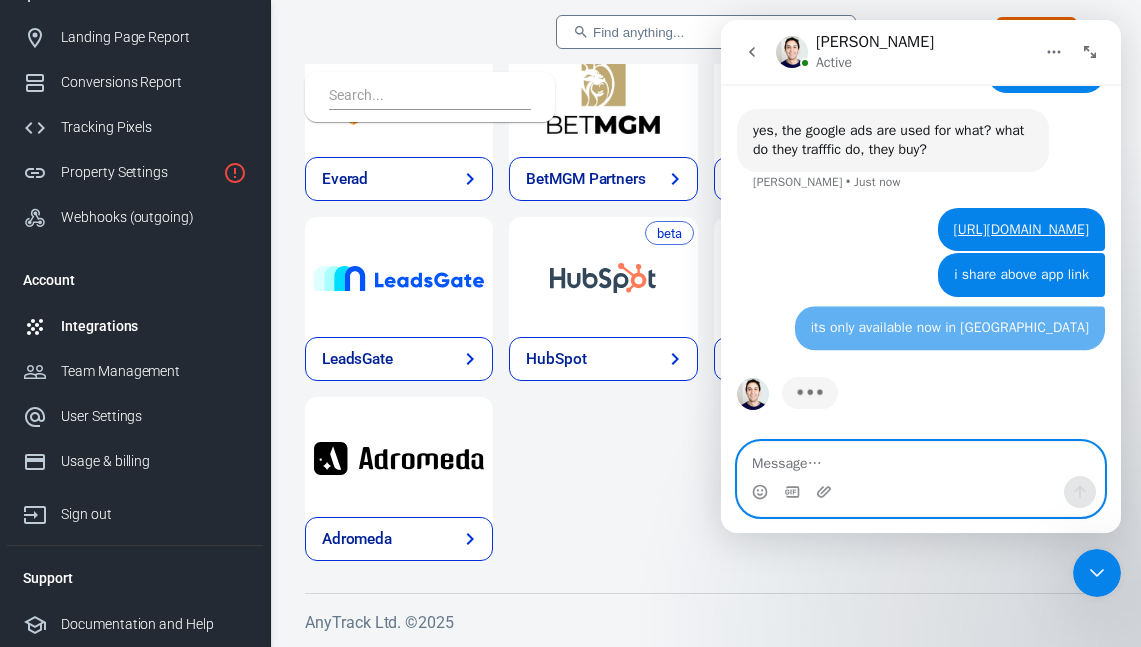 scroll, scrollTop: 2140, scrollLeft: 0, axis: vertical 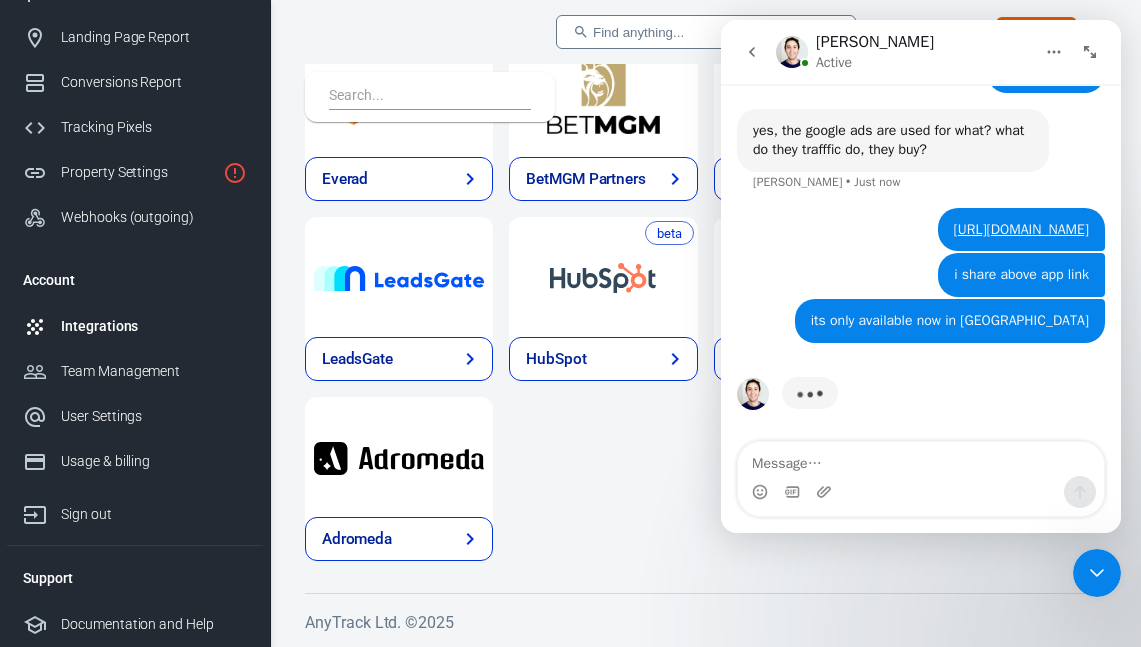 click on "Custom AnyTrack Maxbounty Maxweb TimeOne WordPress MyLead PayKickstart AffScale BuyGoods Skimlinks Profit Pixels Leadbit RocketProfit TravelPayouts UpPromote ExpressVPN LeadBazaar KMA (KissMyAds) BetAmerica Everad BetMGM Partners Leadreaktor YTZ LeadsGate beta HubSpot Love Revenue beta GoHighLevel Adromeda" at bounding box center (705, -151) 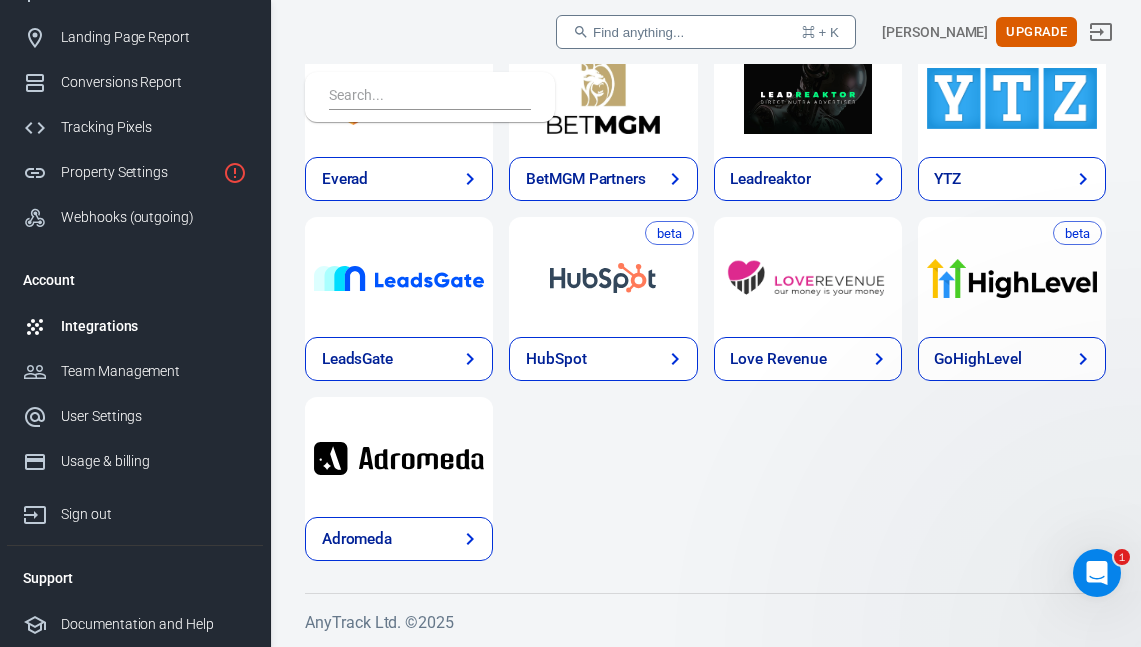scroll, scrollTop: 2140, scrollLeft: 0, axis: vertical 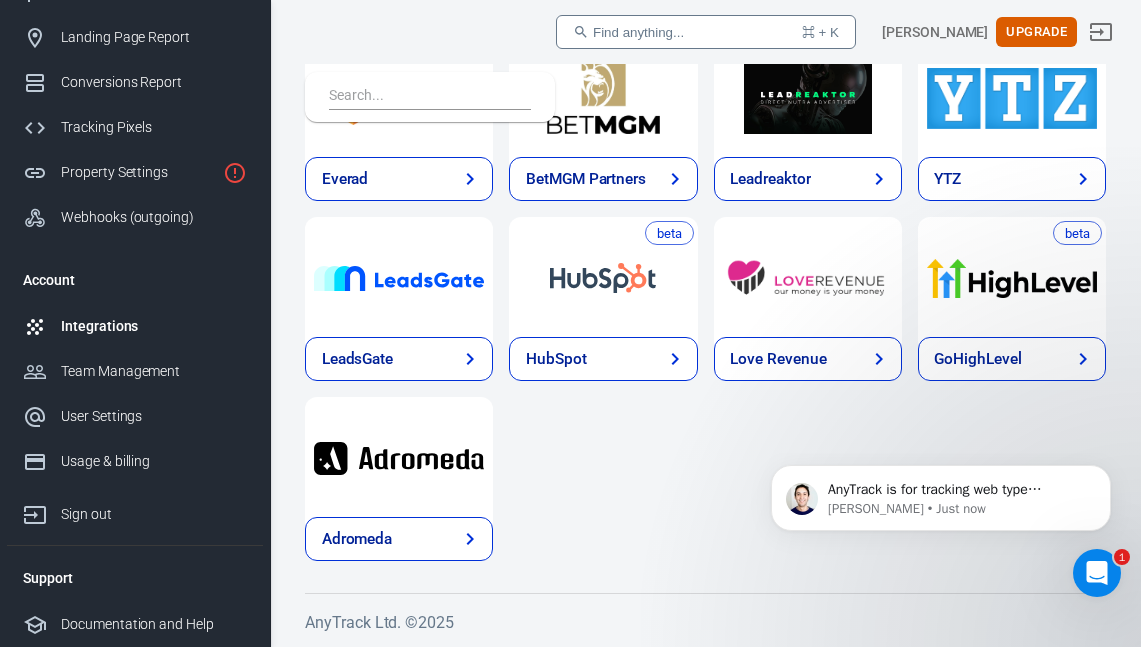 click at bounding box center [1097, 573] 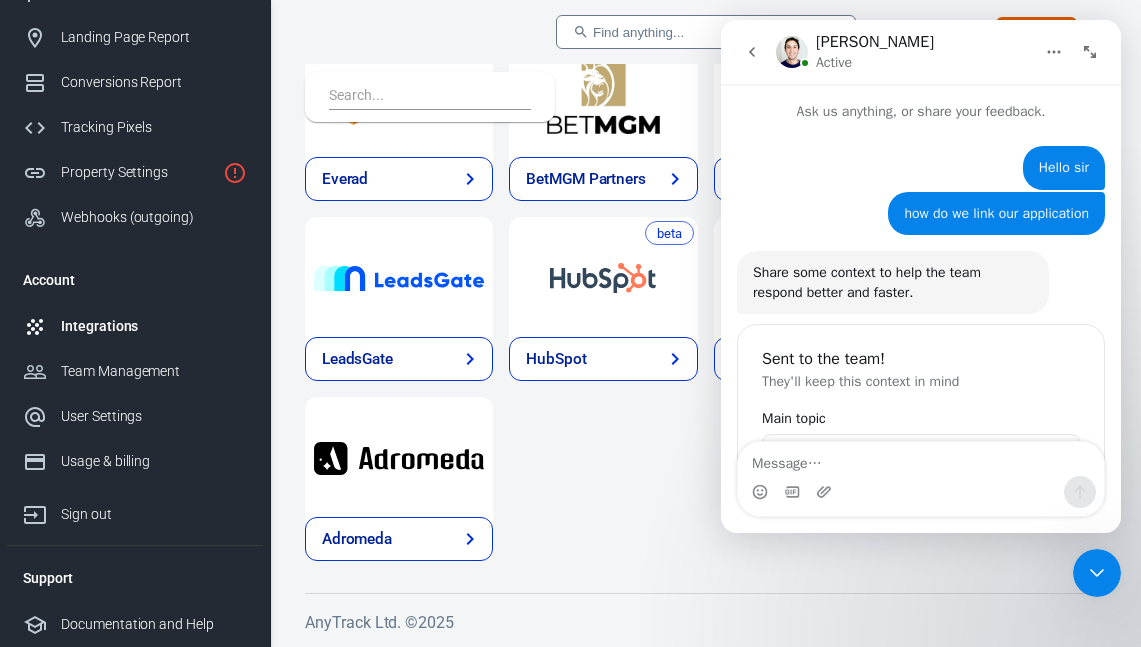 scroll, scrollTop: 3, scrollLeft: 0, axis: vertical 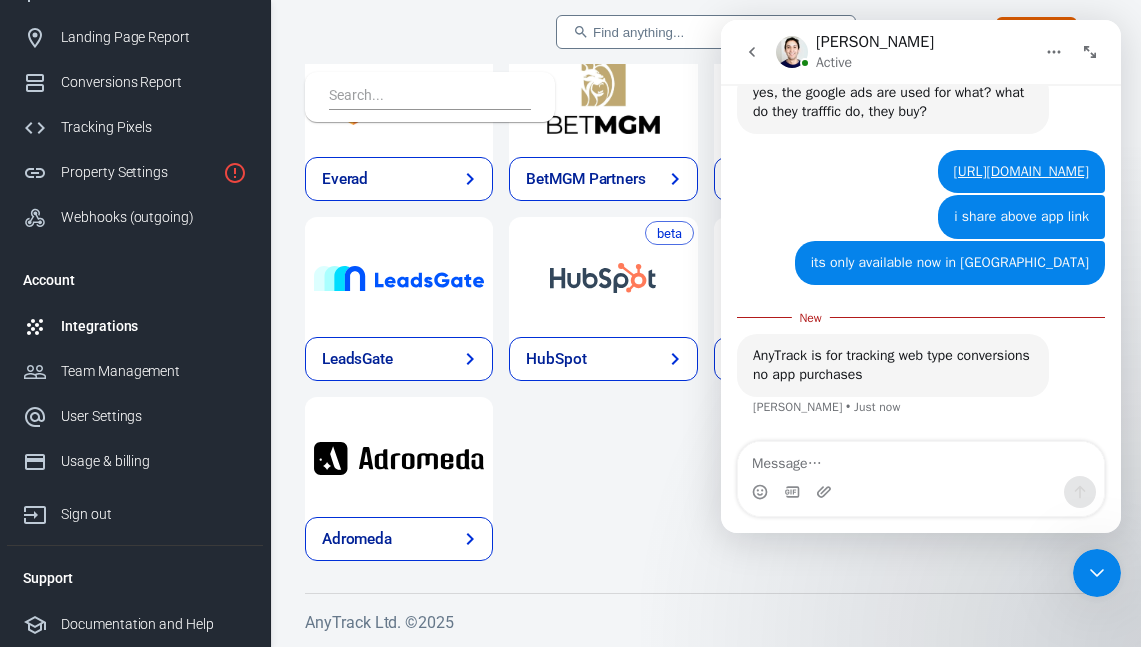 click at bounding box center (921, 459) 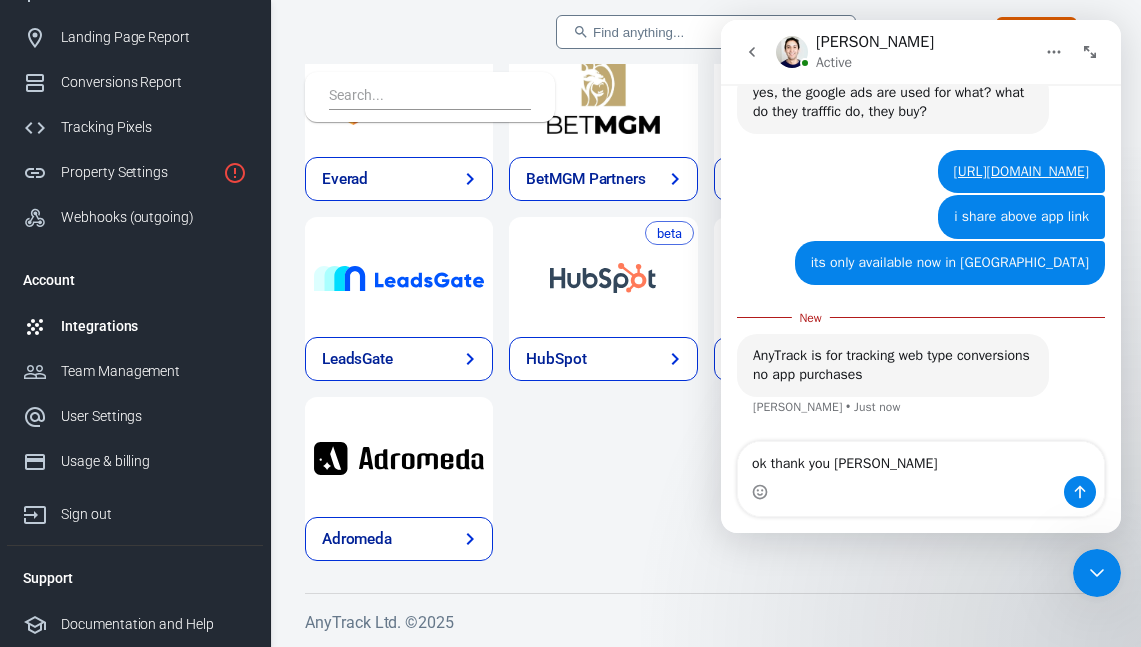 type on "ok thank you [PERSON_NAME]" 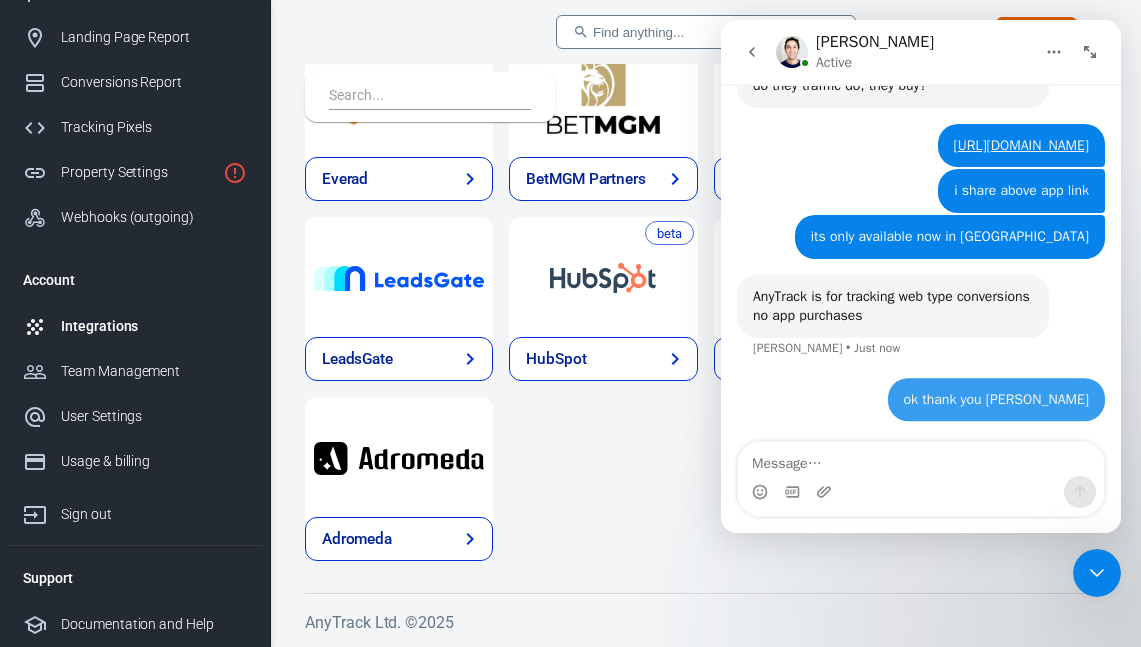 scroll, scrollTop: 2202, scrollLeft: 0, axis: vertical 